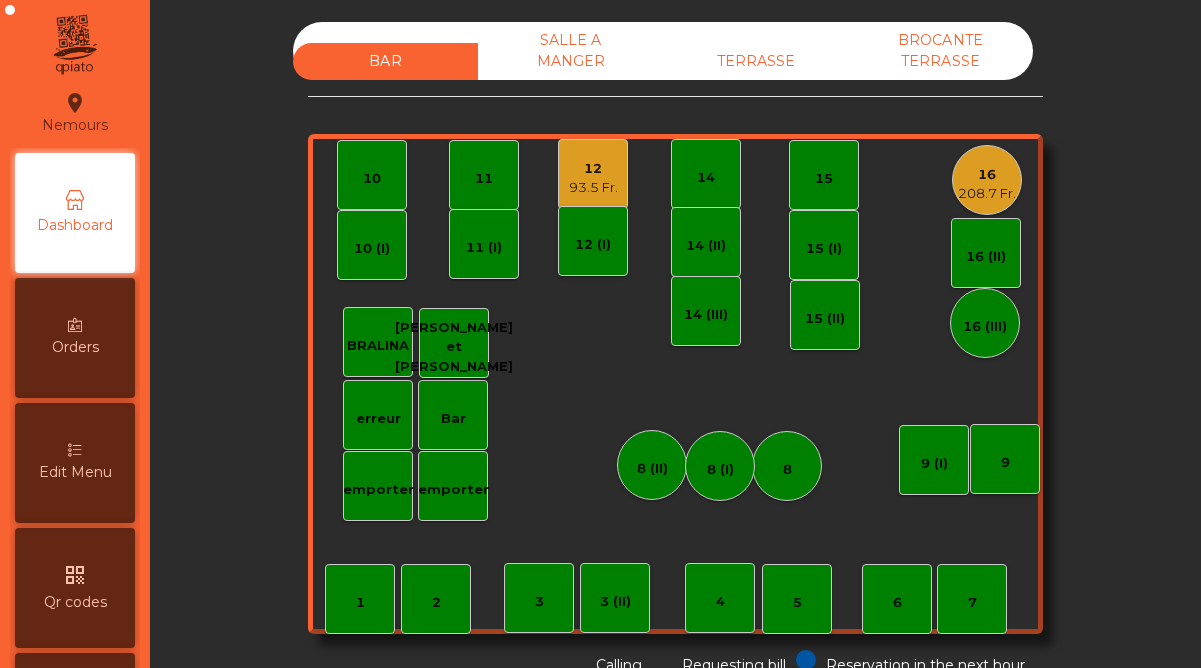 scroll, scrollTop: 0, scrollLeft: 0, axis: both 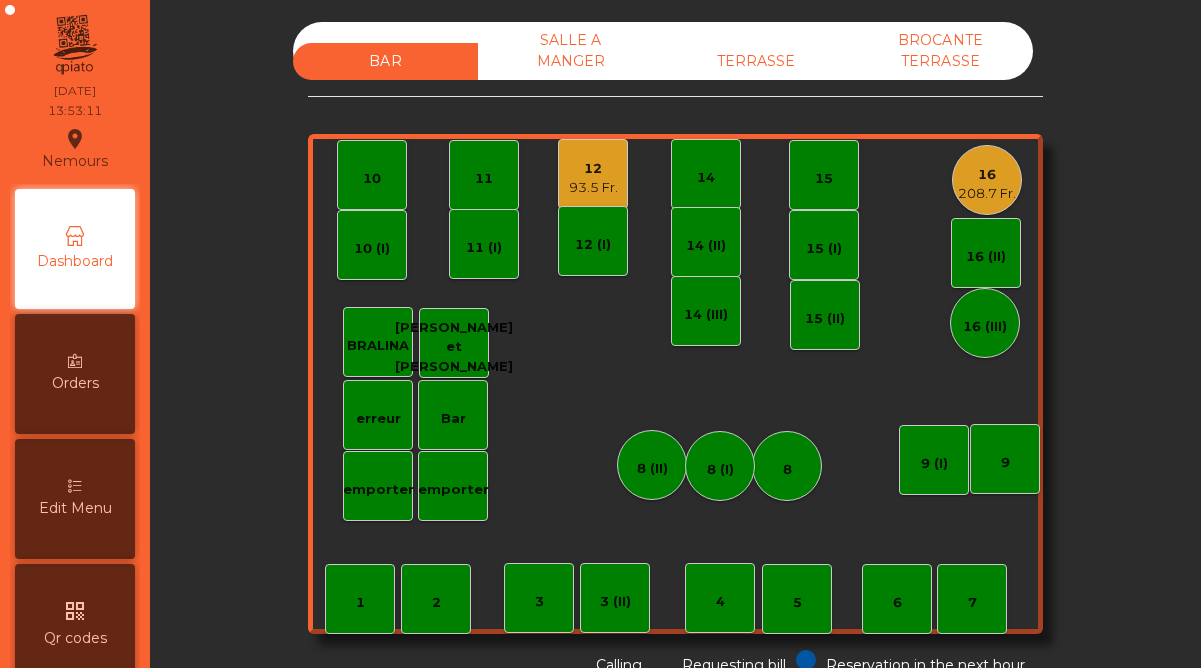 click on "93.5 Fr." 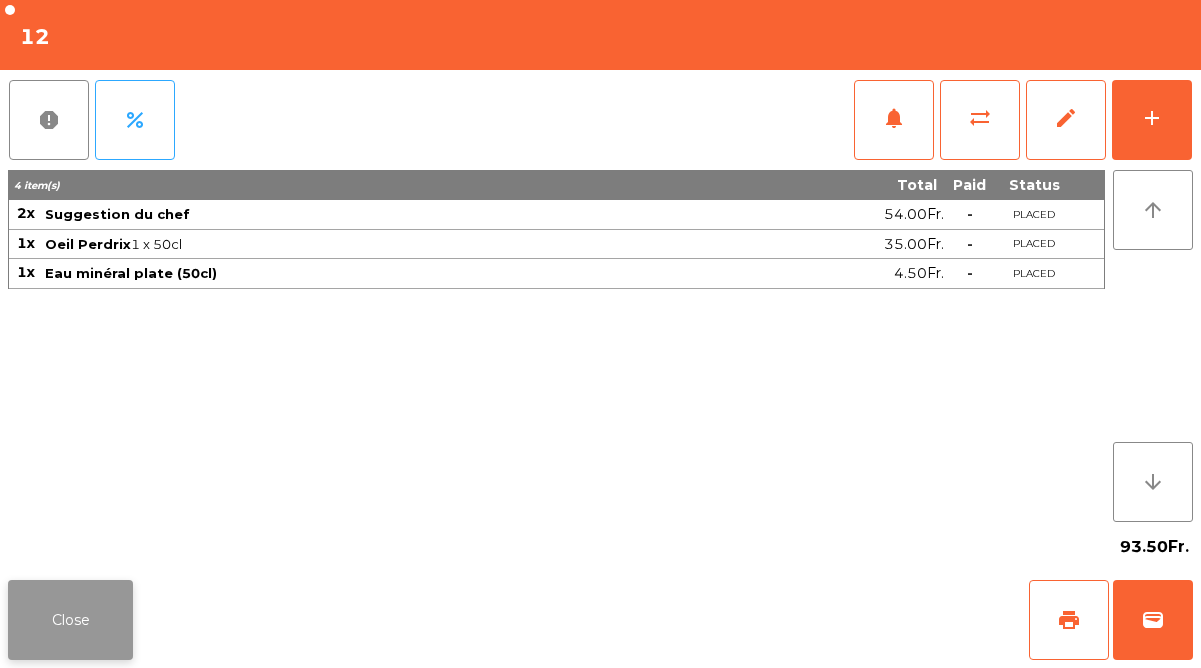 click on "Close" 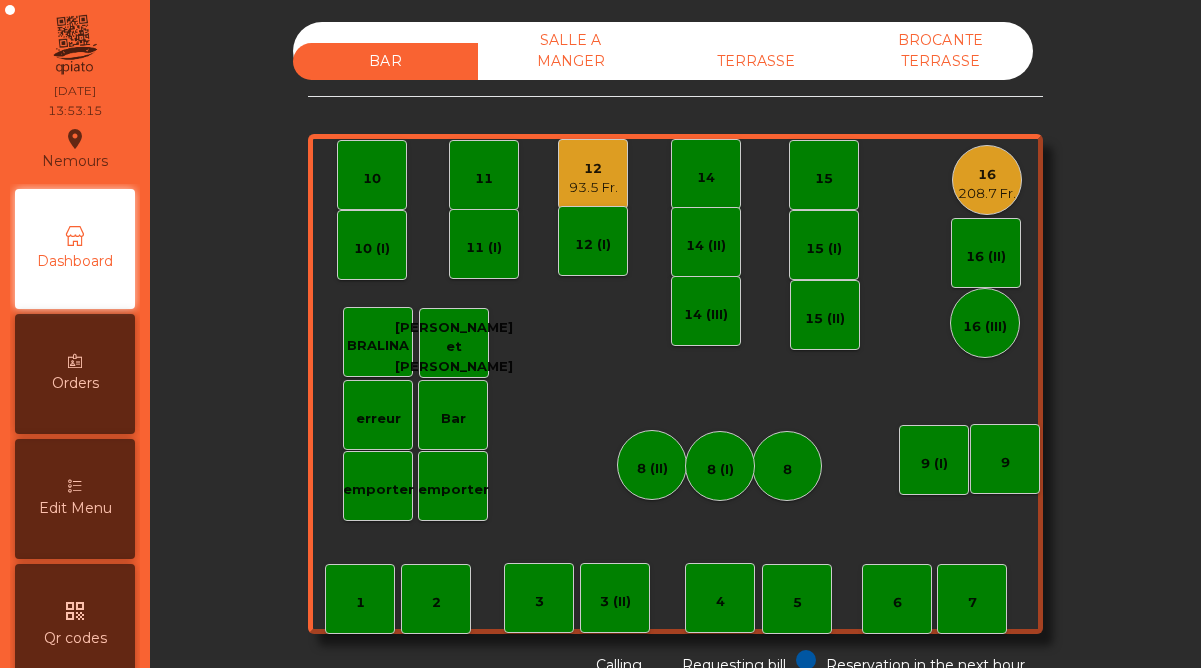click on "93.5 Fr." 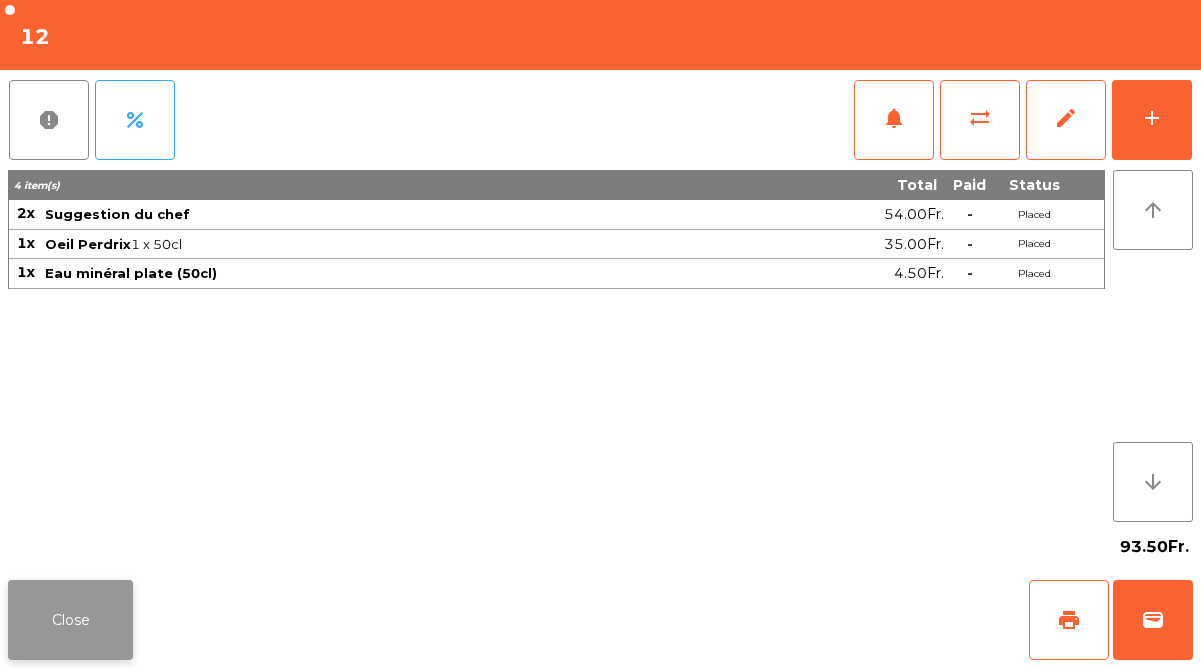 click on "Close" 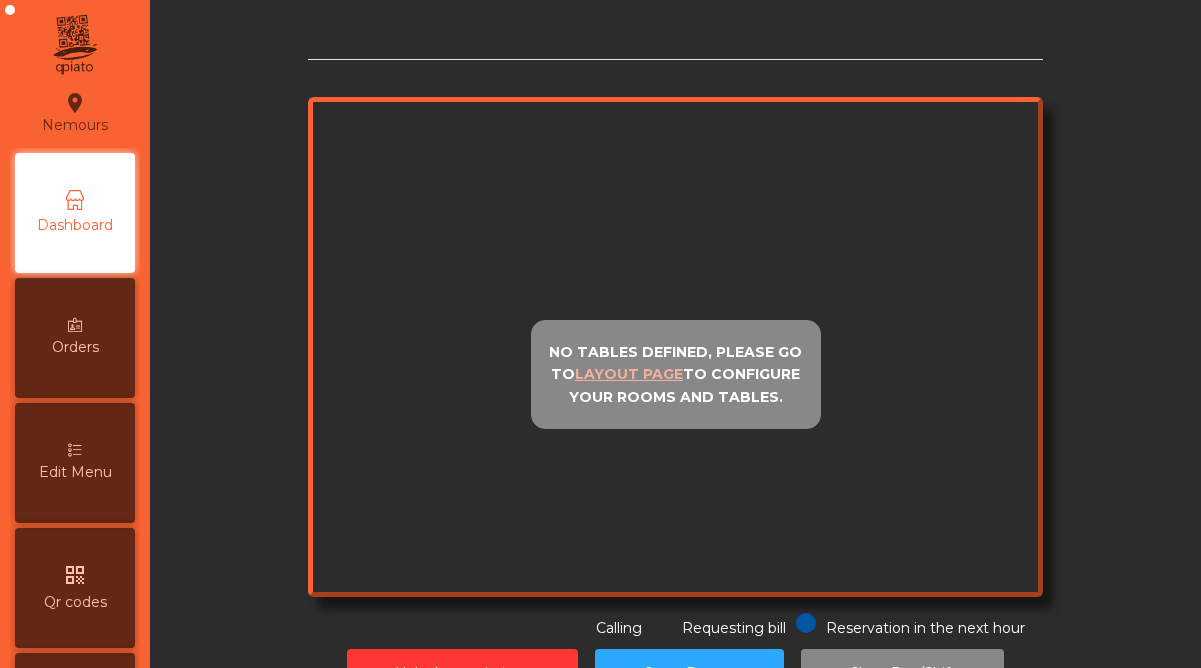 scroll, scrollTop: 0, scrollLeft: 0, axis: both 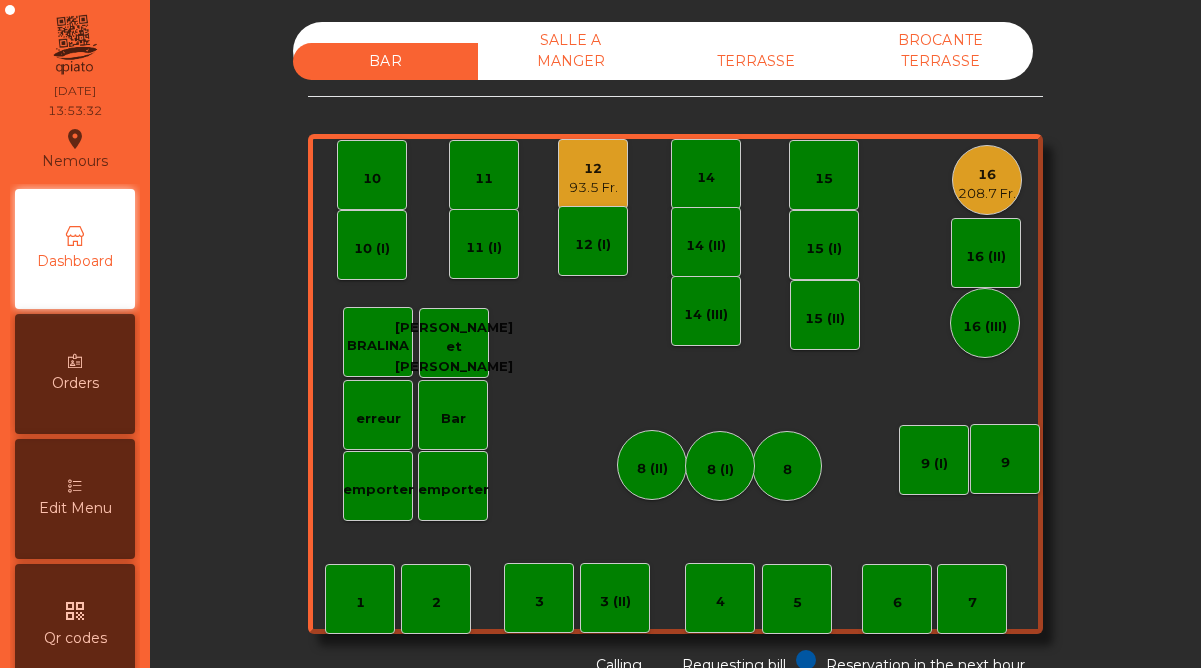 click on "16" 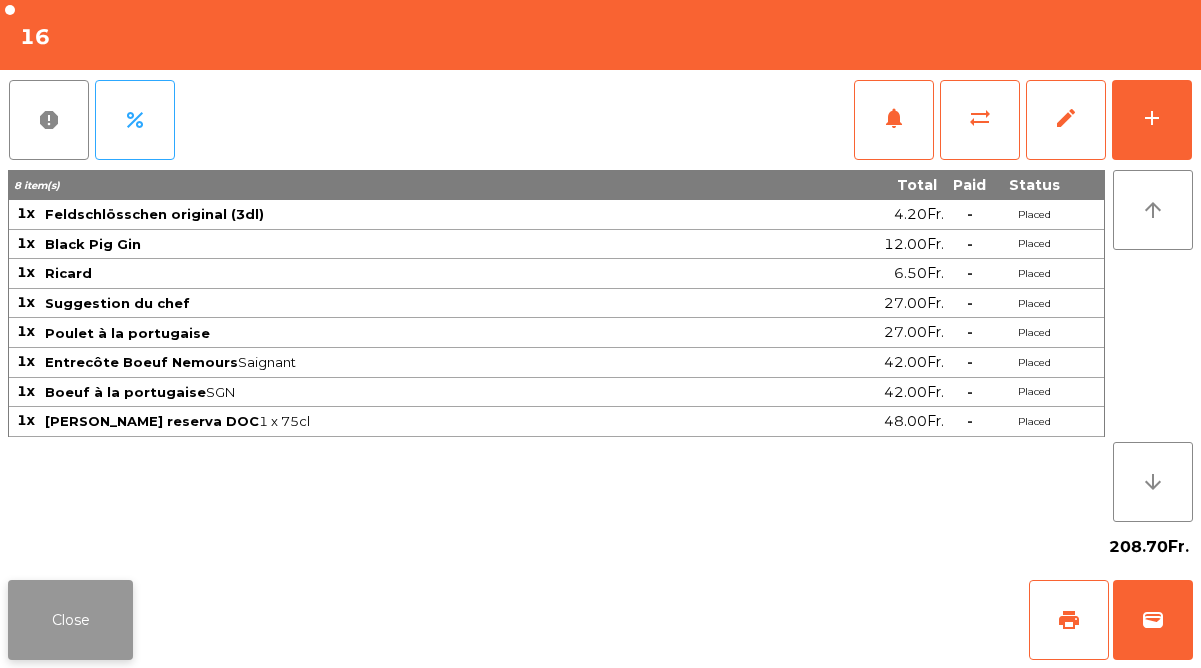 click on "Close" 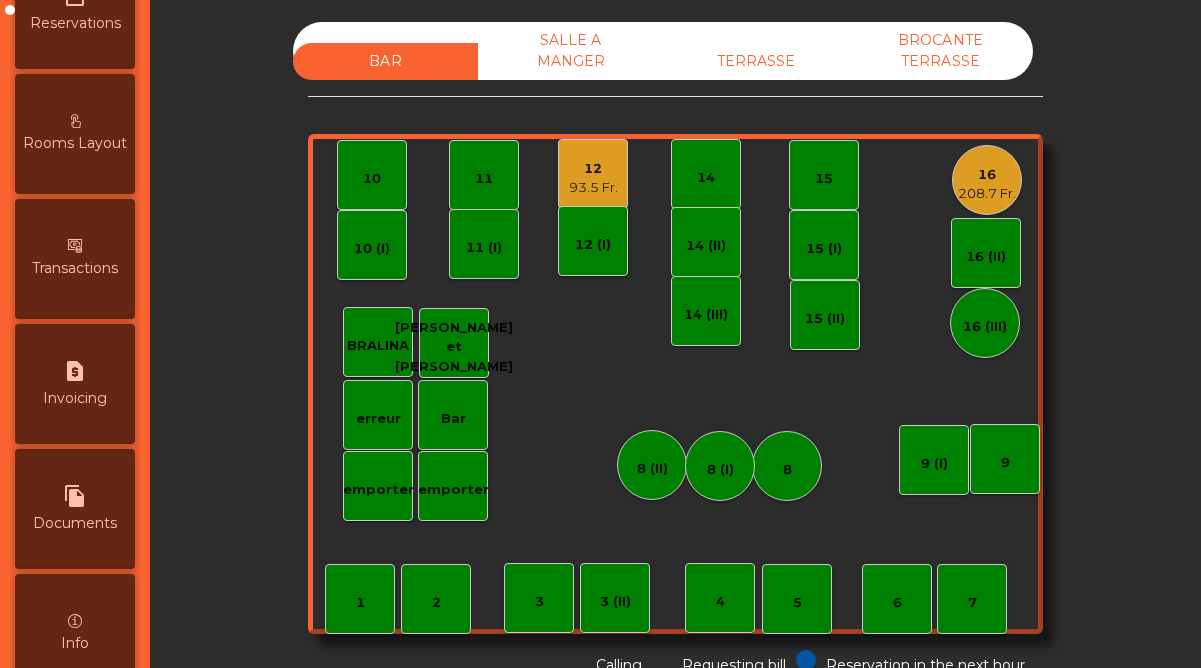 scroll, scrollTop: 1031, scrollLeft: 0, axis: vertical 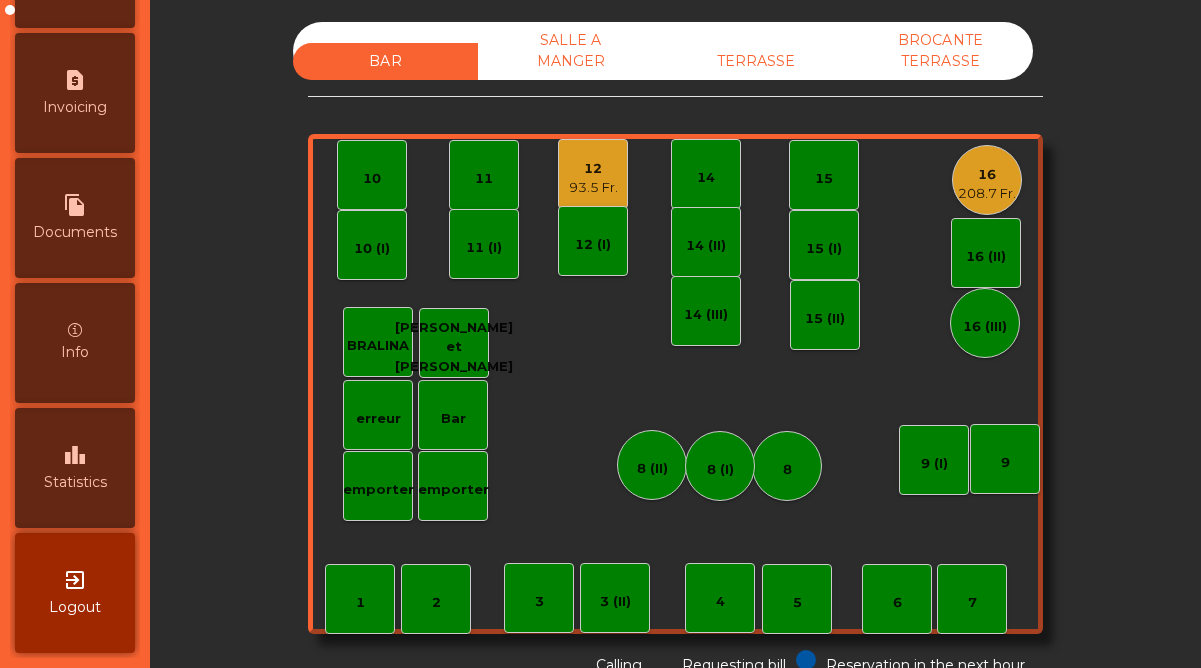 click on "Statistics" at bounding box center [75, 482] 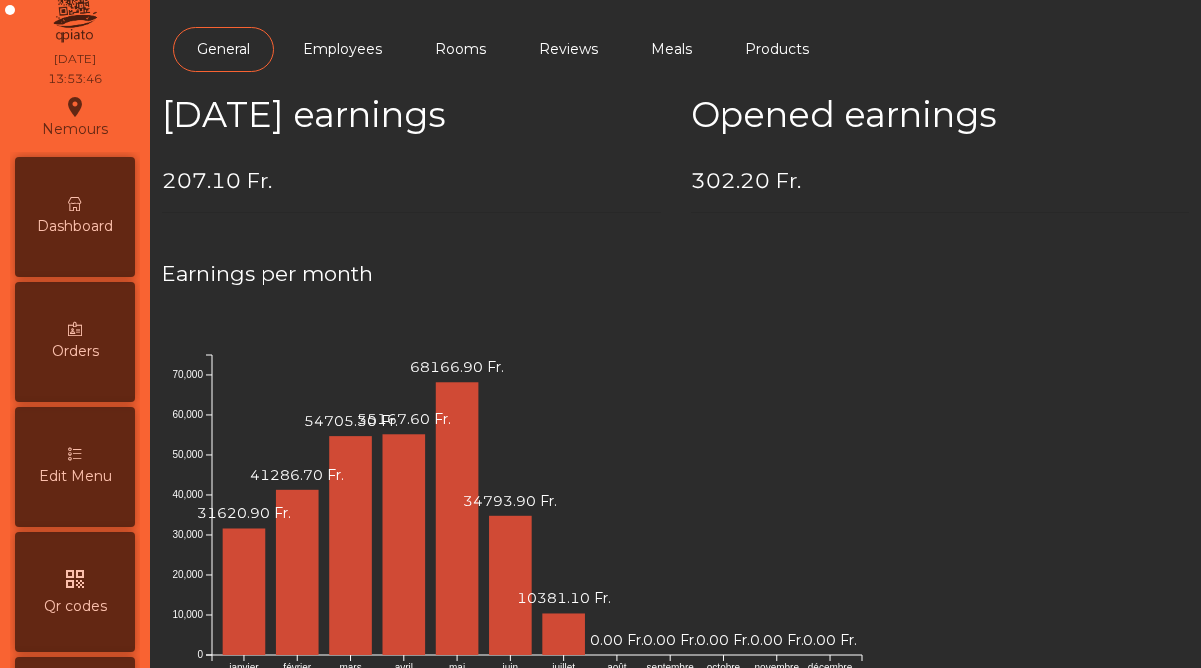 scroll, scrollTop: 0, scrollLeft: 0, axis: both 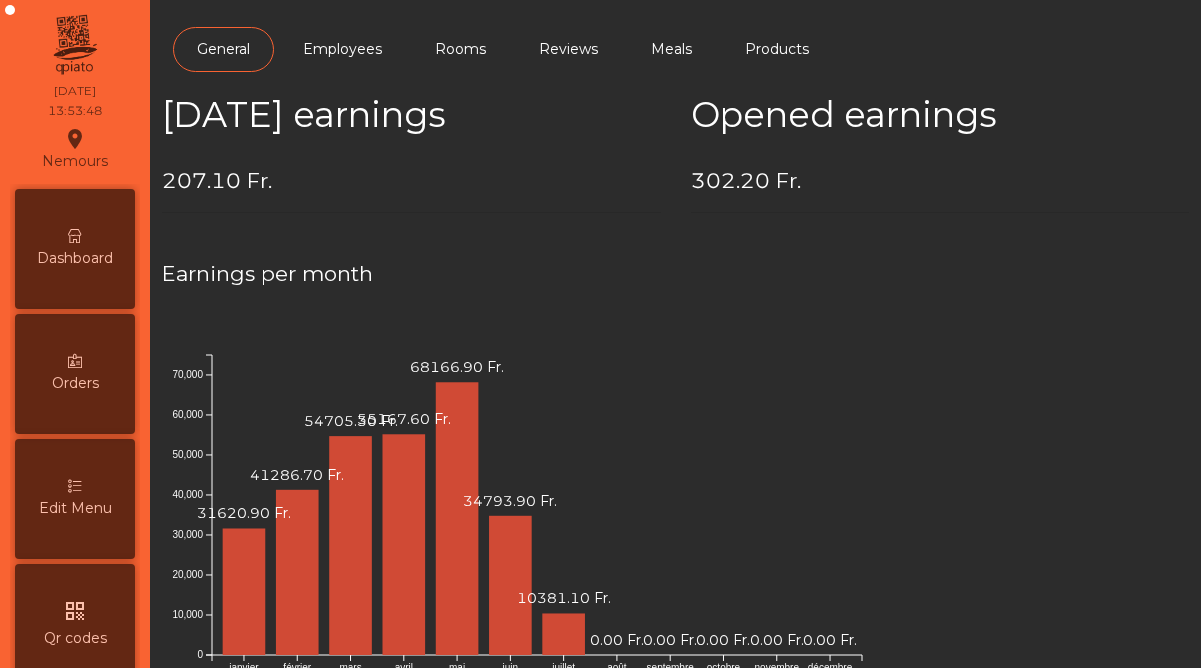 click on "Dashboard" at bounding box center [75, 249] 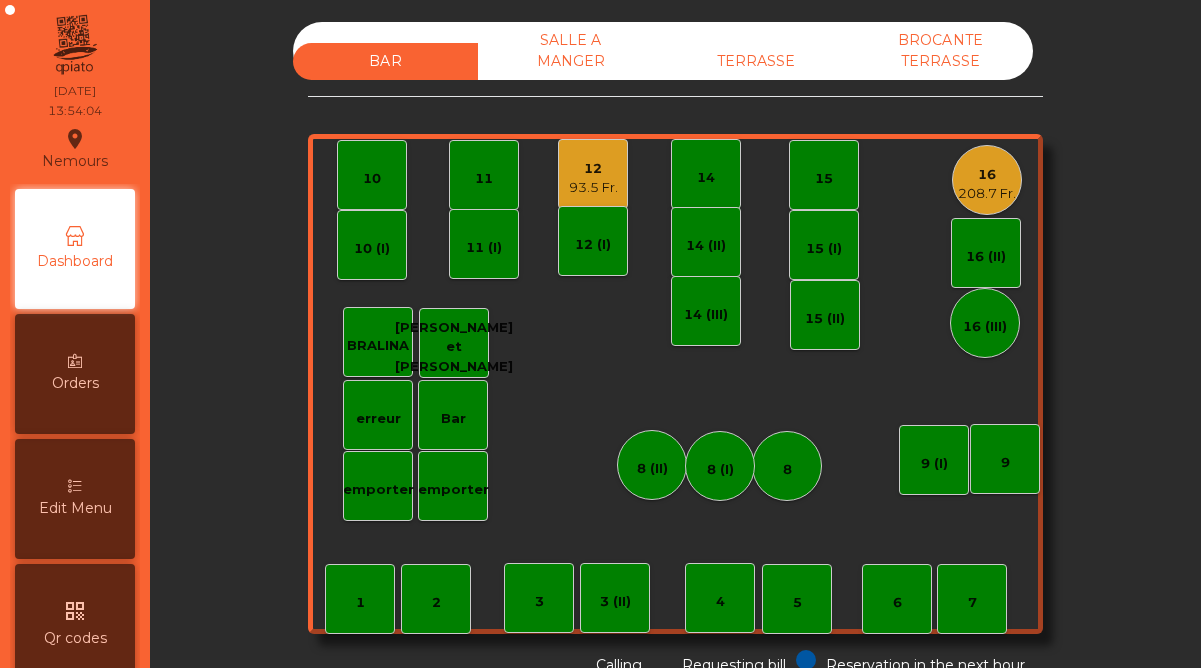 click on "TERRASSE" 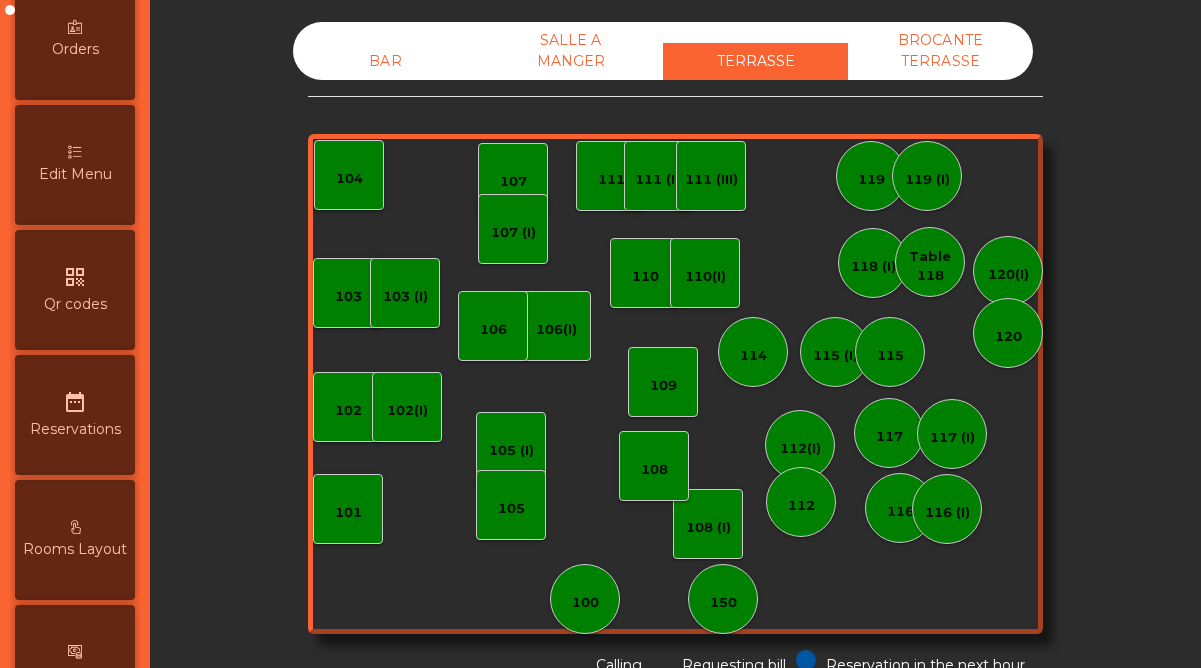 scroll, scrollTop: 427, scrollLeft: 0, axis: vertical 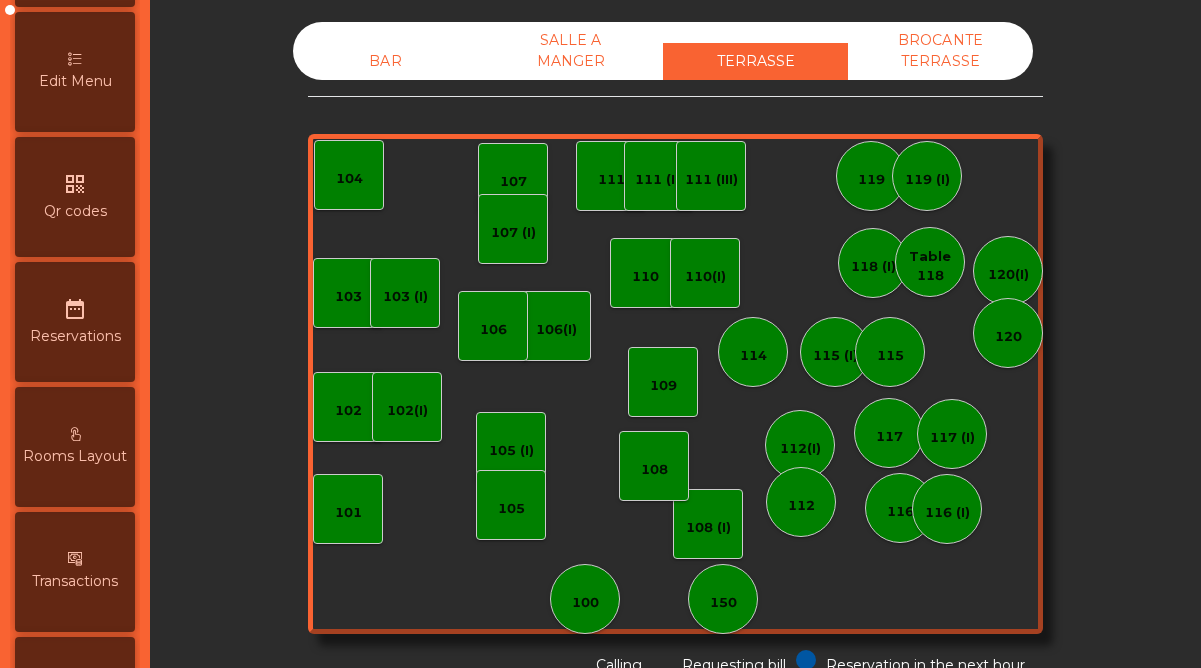 click on "Rooms Layout" at bounding box center [75, 447] 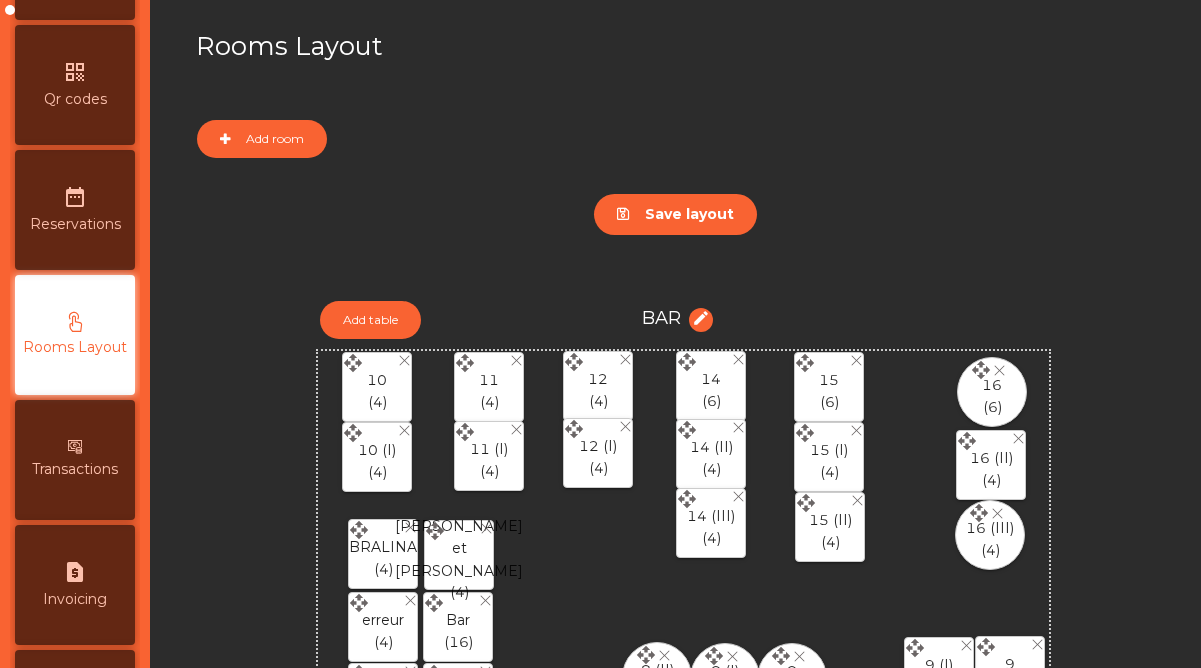 scroll, scrollTop: 540, scrollLeft: 0, axis: vertical 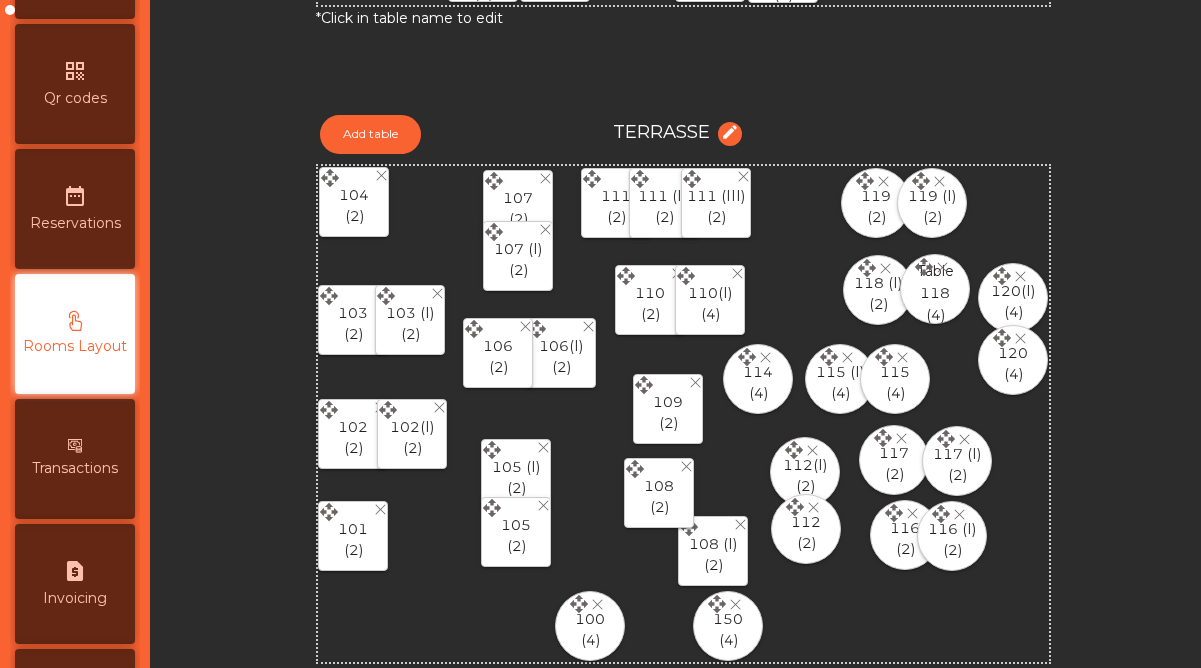 click on "Table 118" 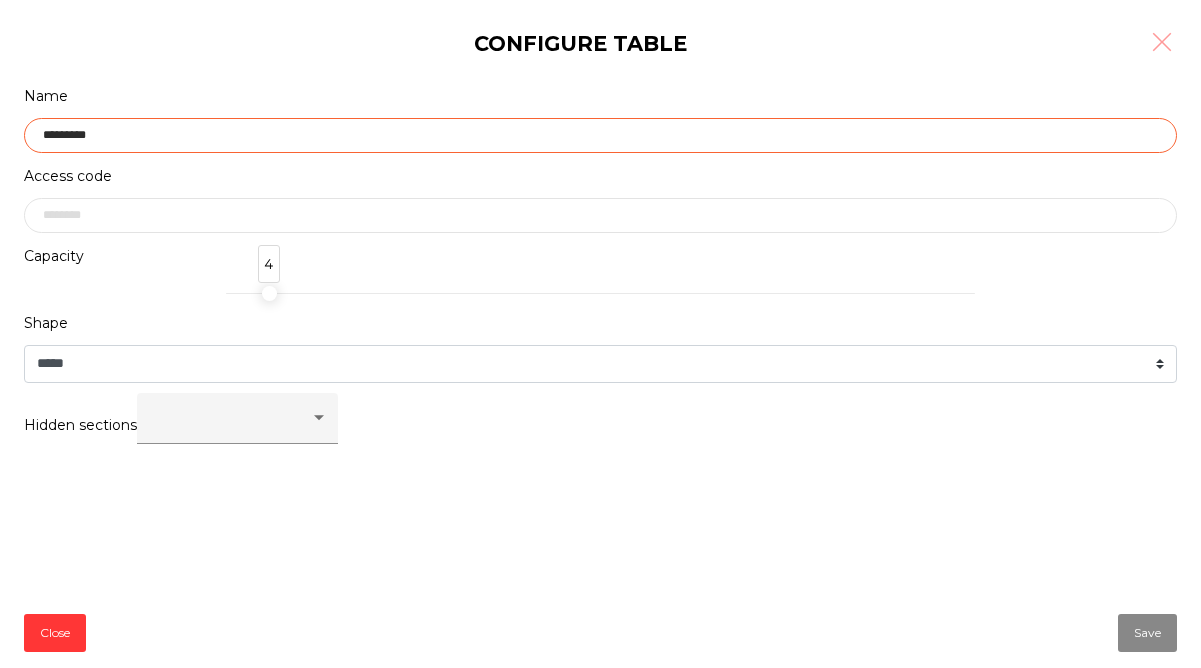 click on "*********" 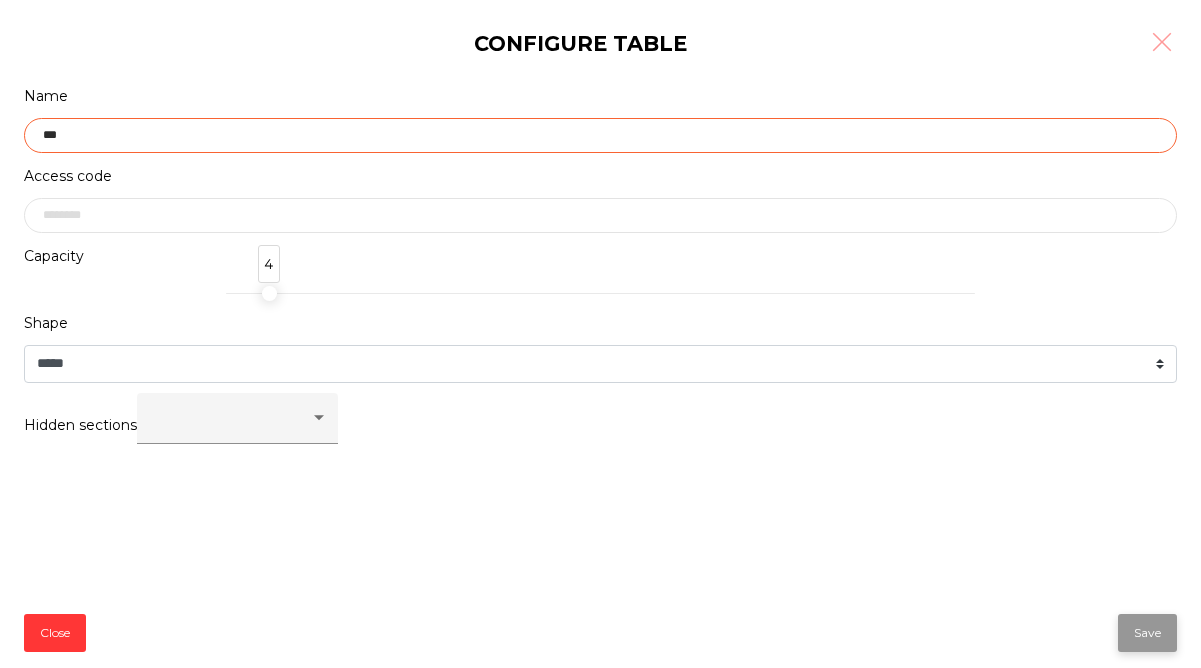 type on "***" 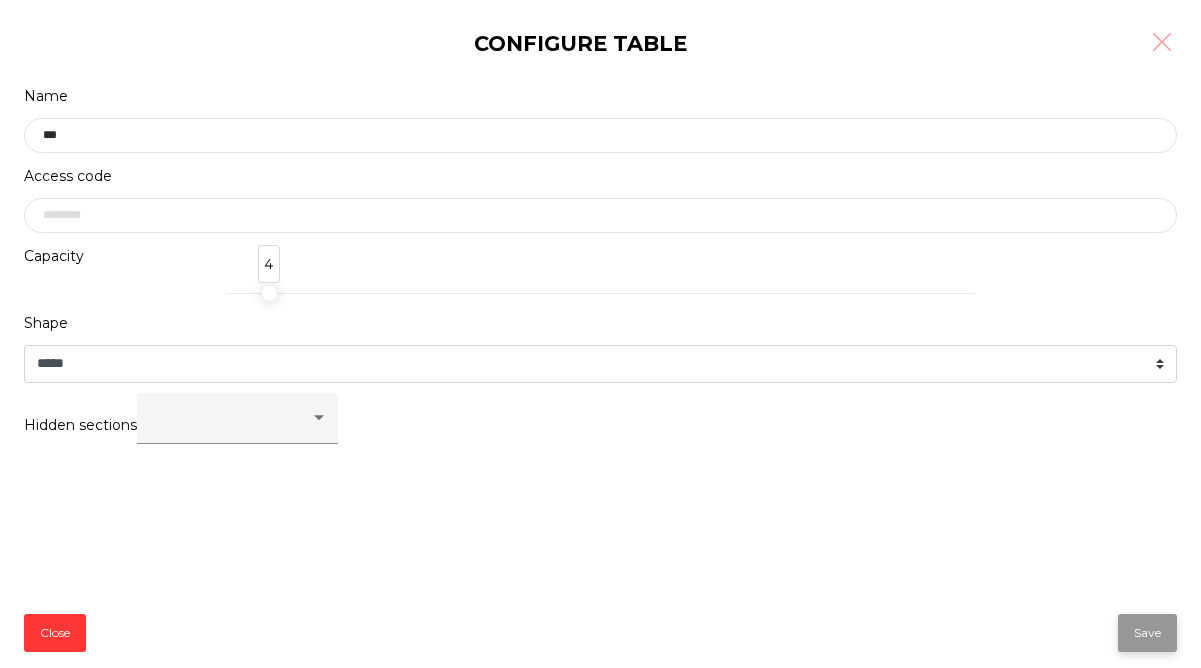 click on "Save" 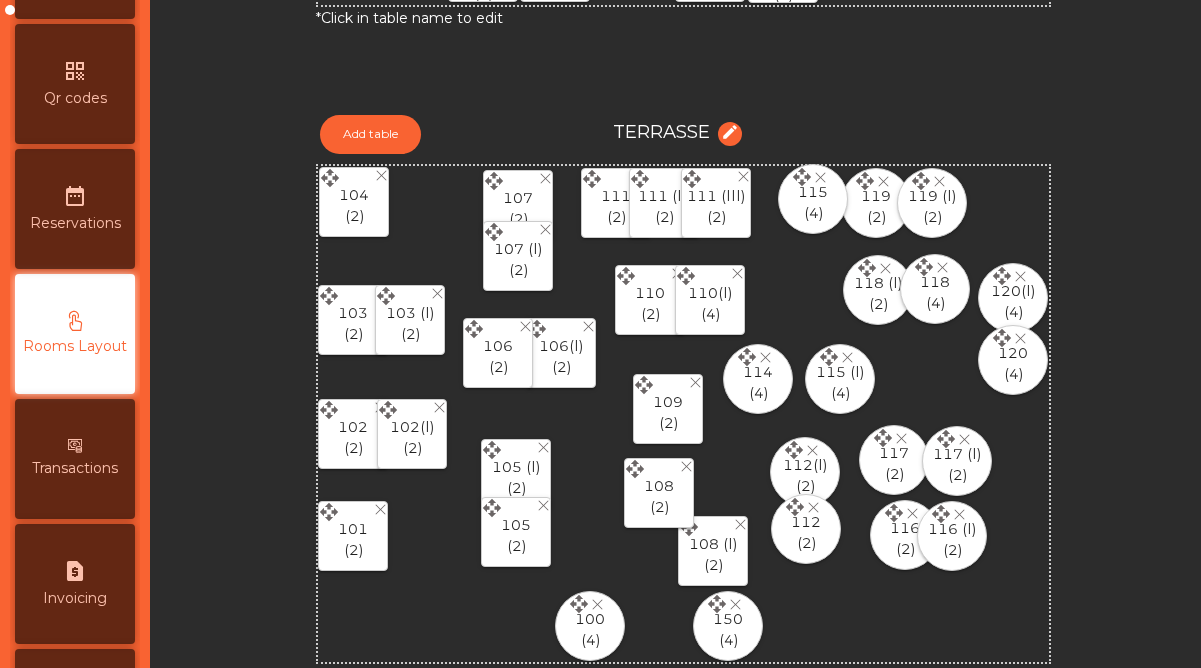 drag, startPoint x: 882, startPoint y: 354, endPoint x: 800, endPoint y: 41, distance: 323.563 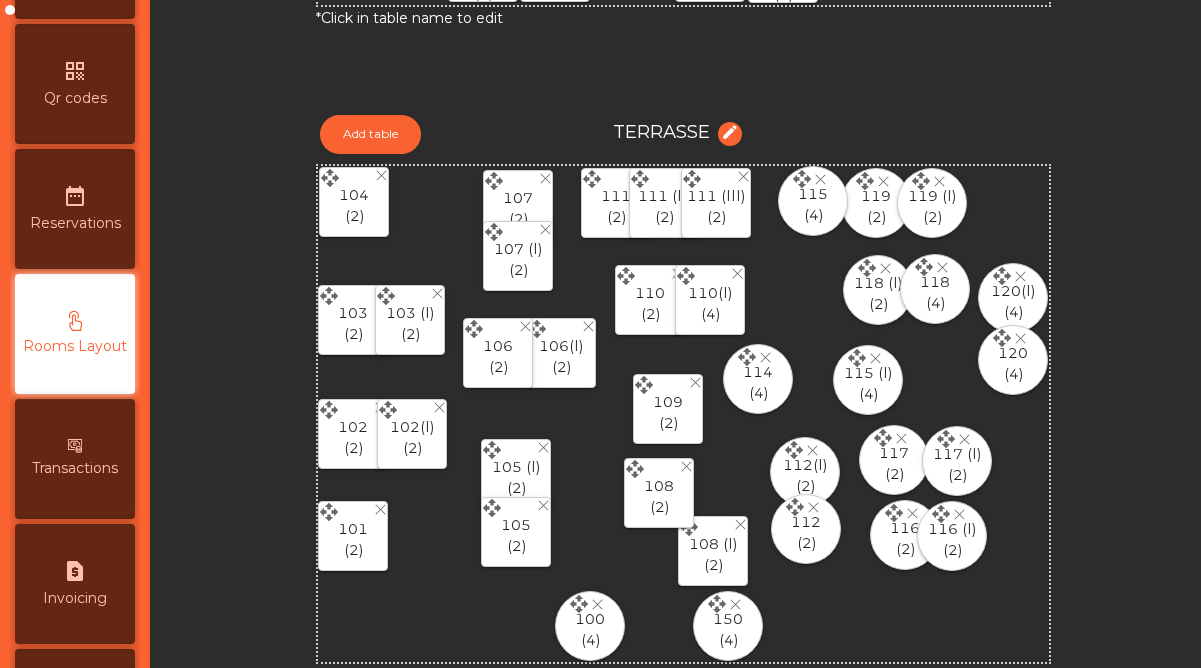 drag, startPoint x: 828, startPoint y: 357, endPoint x: 855, endPoint y: 357, distance: 27 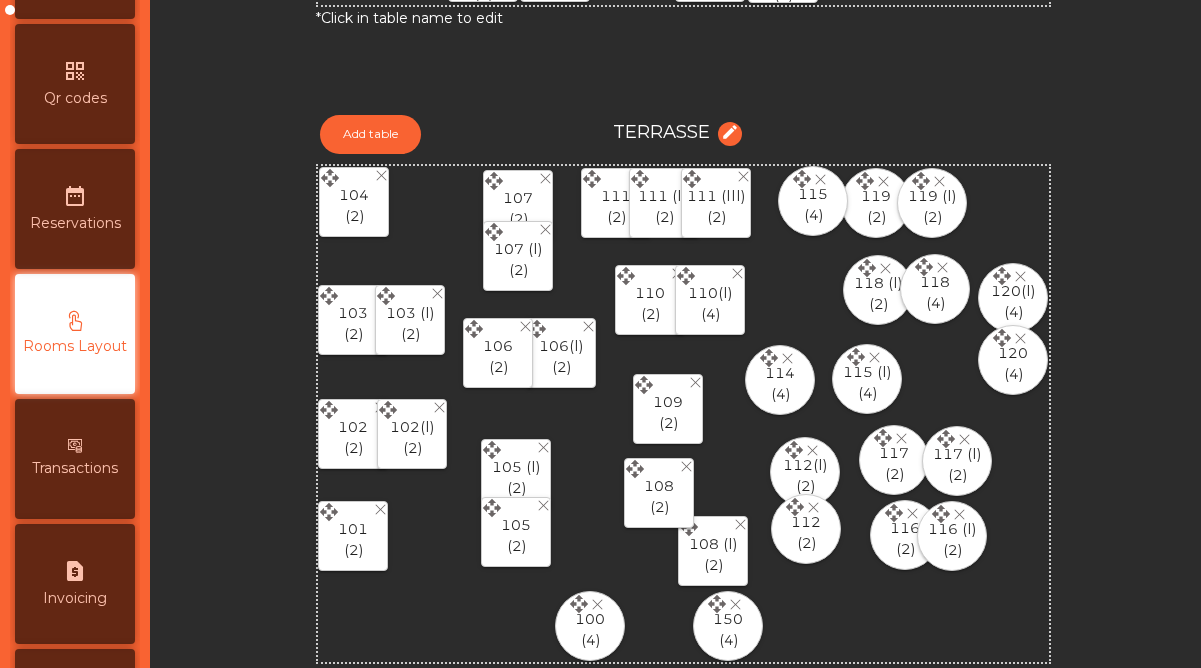 drag, startPoint x: 746, startPoint y: 357, endPoint x: 768, endPoint y: 357, distance: 22 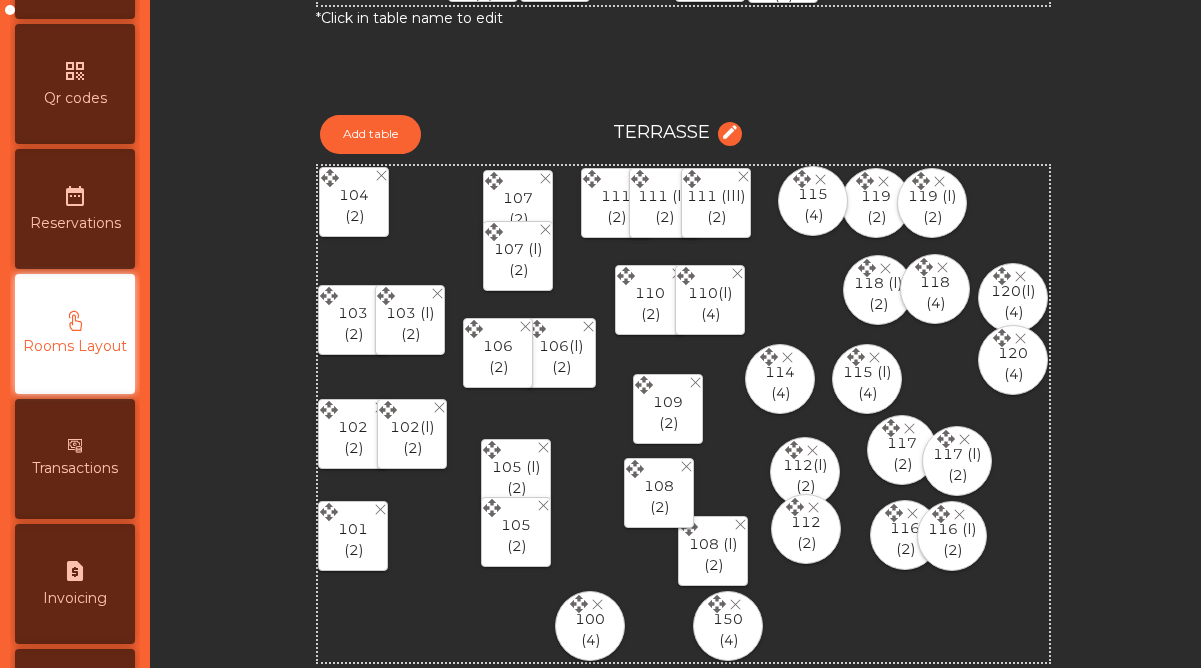 drag, startPoint x: 883, startPoint y: 440, endPoint x: 891, endPoint y: 430, distance: 12.806249 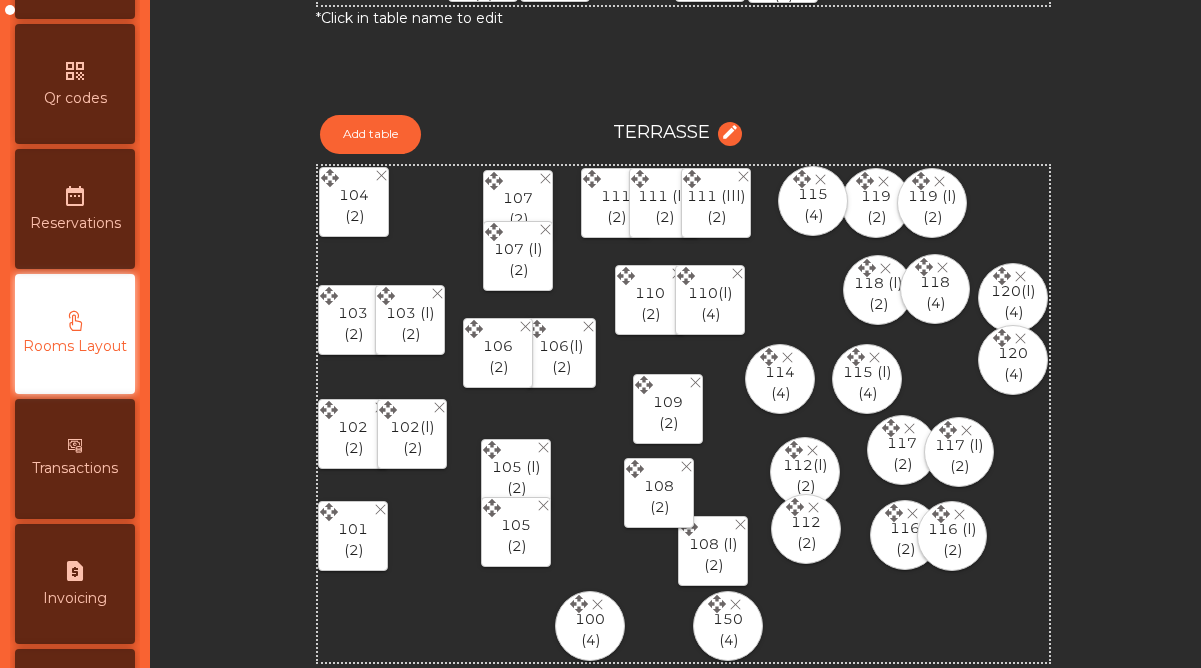 drag, startPoint x: 948, startPoint y: 432, endPoint x: 950, endPoint y: 421, distance: 11.18034 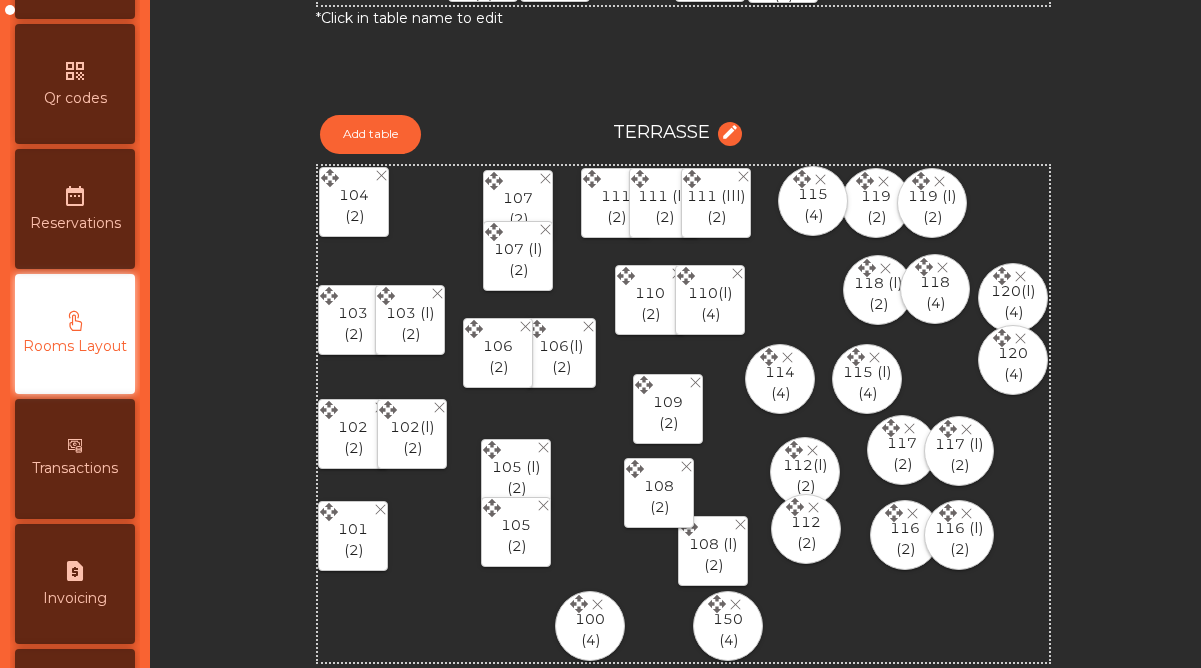 click 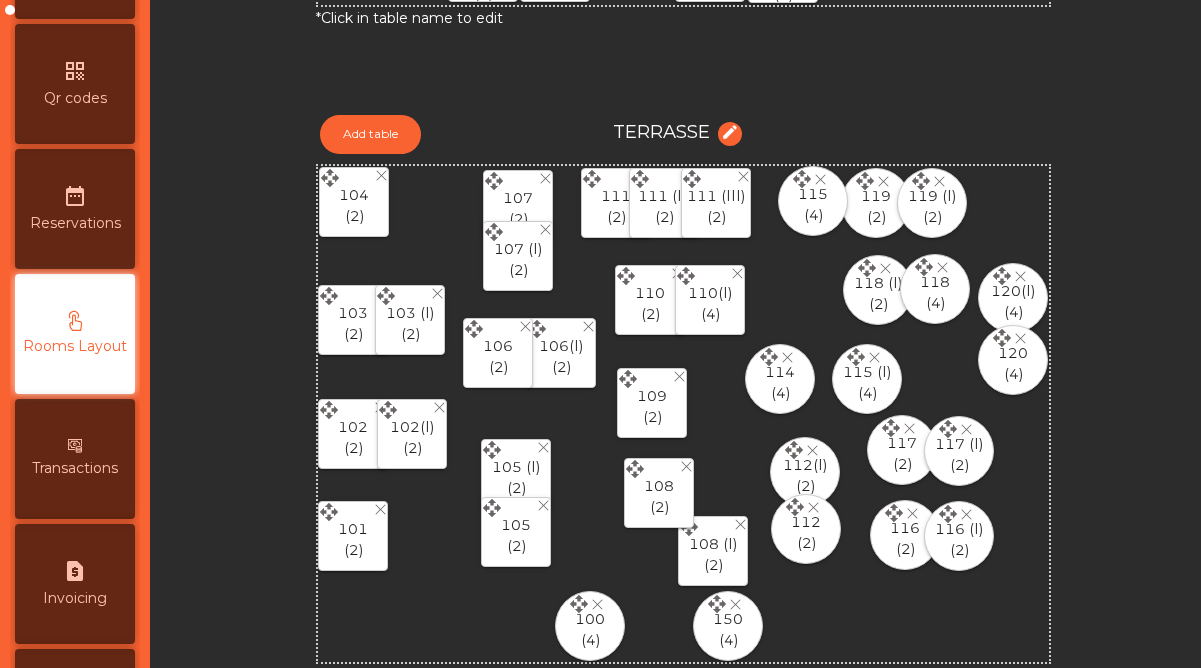 drag, startPoint x: 641, startPoint y: 383, endPoint x: 625, endPoint y: 377, distance: 17.088007 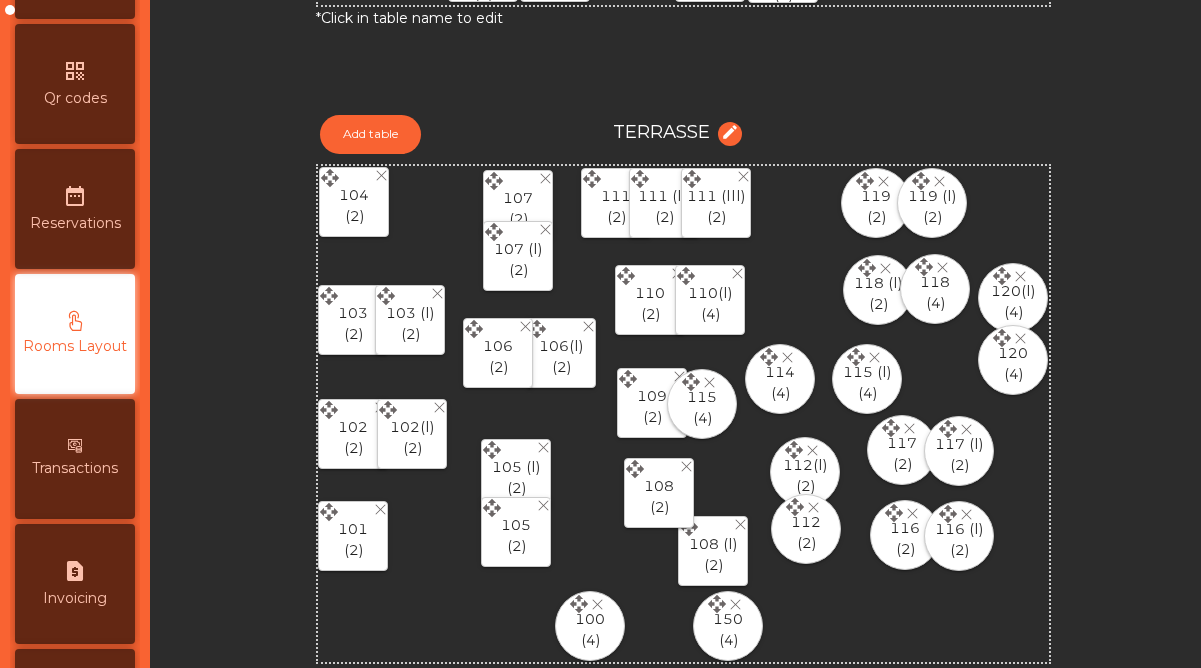 drag, startPoint x: 805, startPoint y: 174, endPoint x: 693, endPoint y: 376, distance: 230.97186 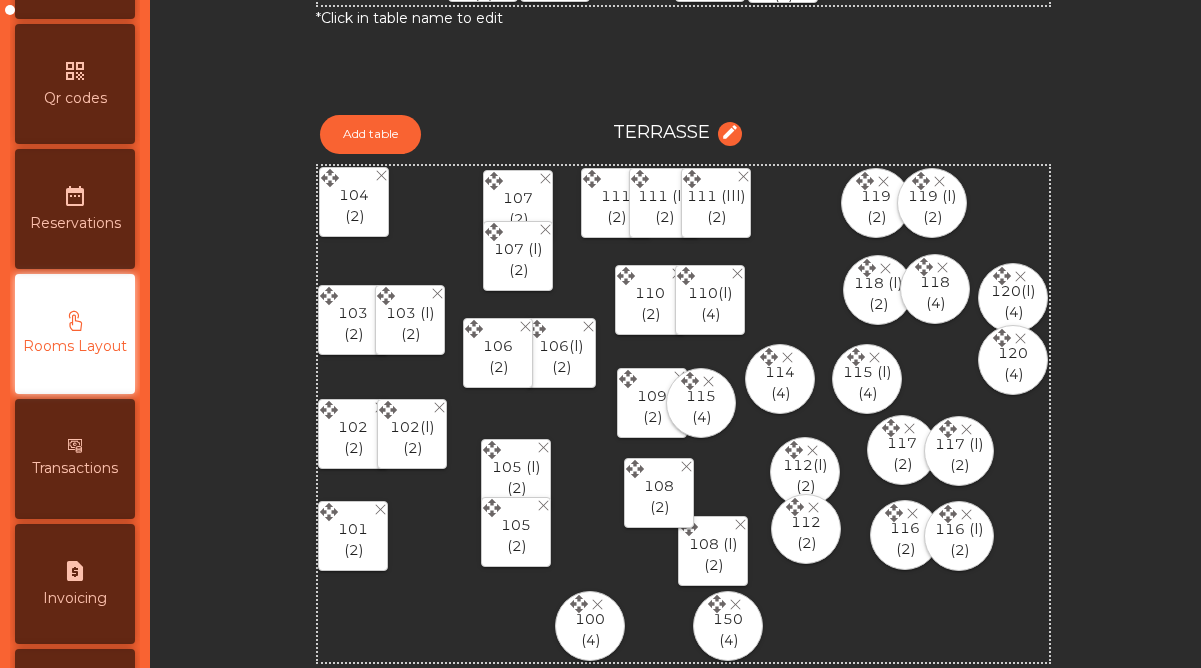 click on "115" 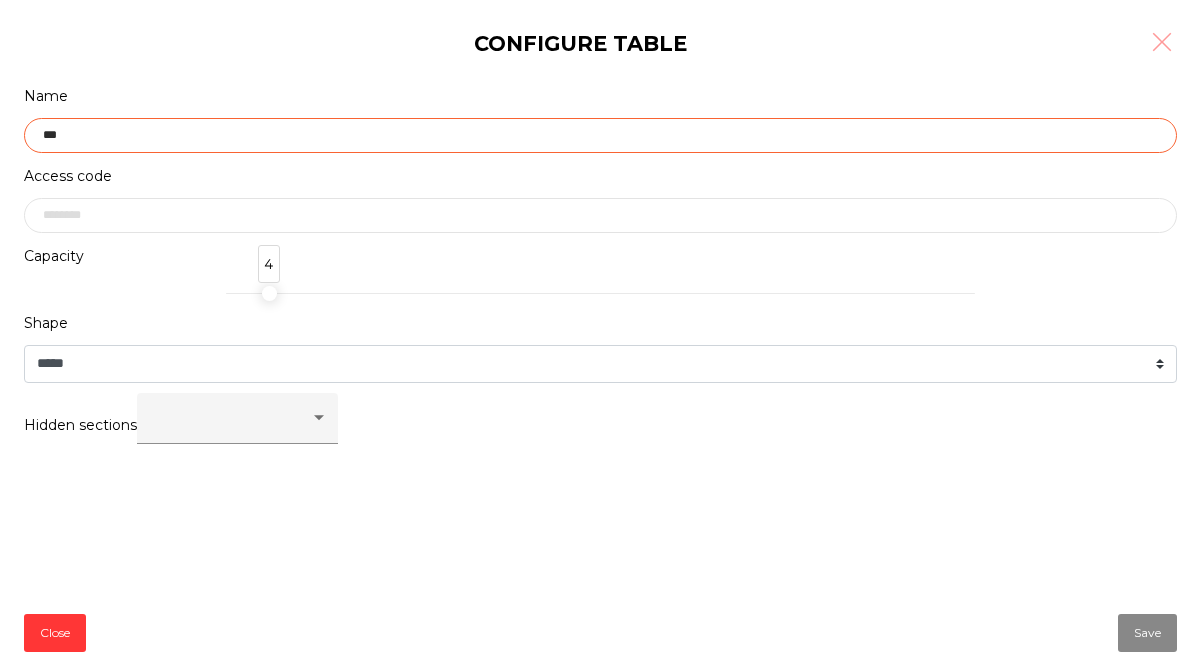 click on "***" 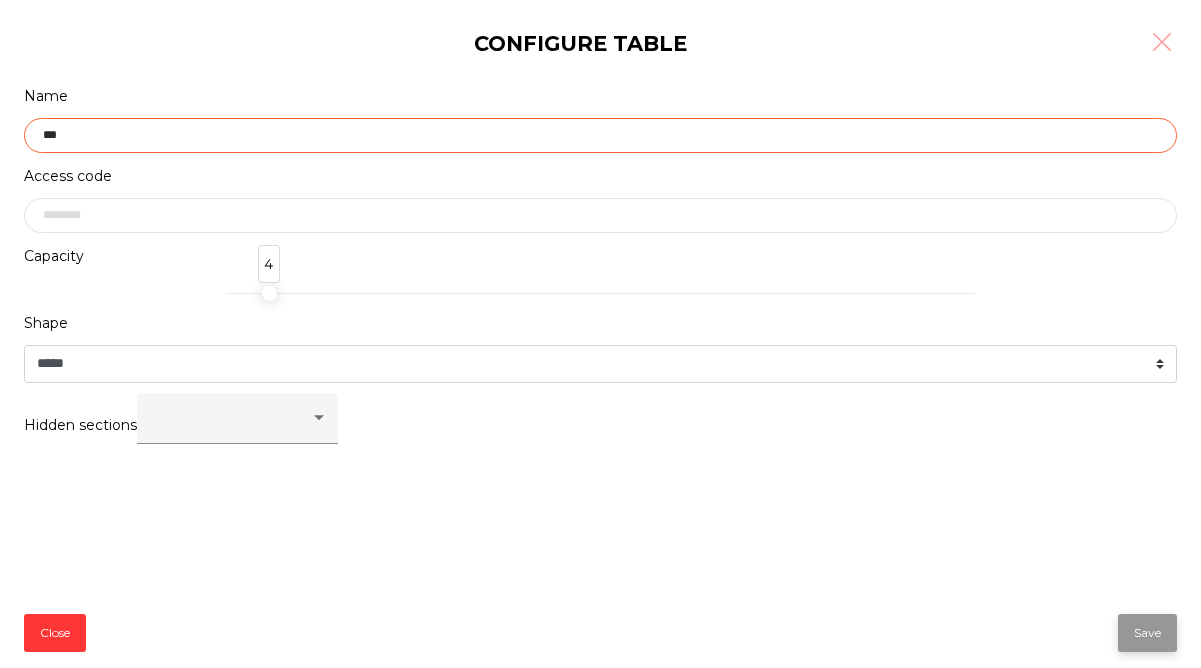 type on "***" 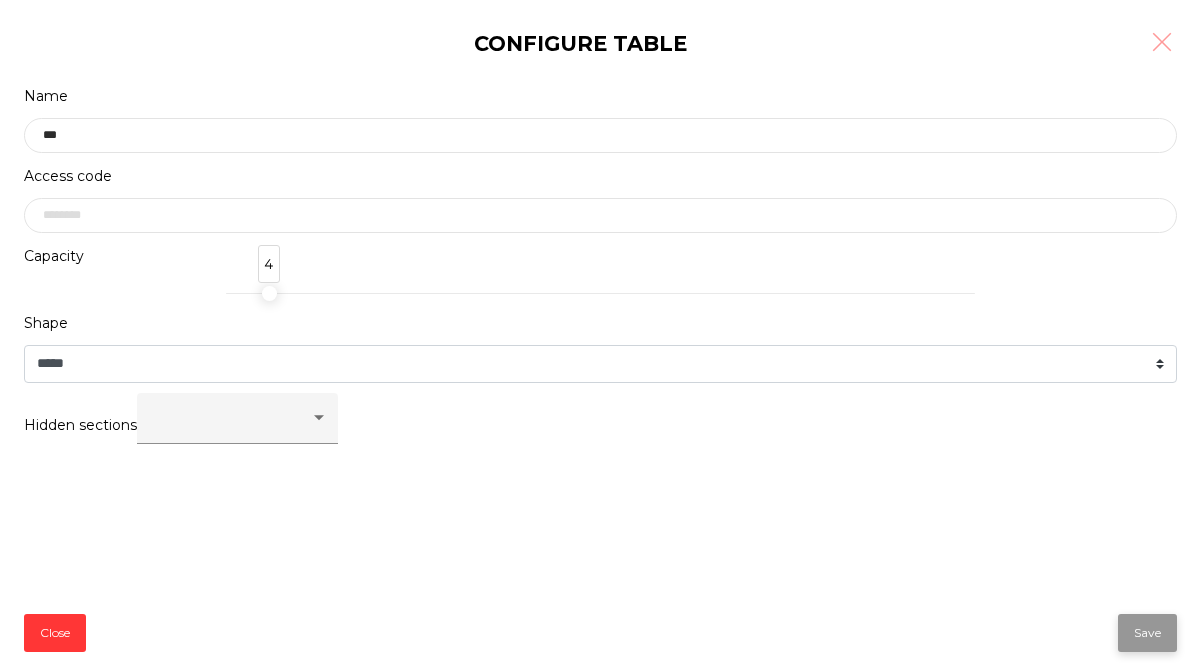 click on "Save" 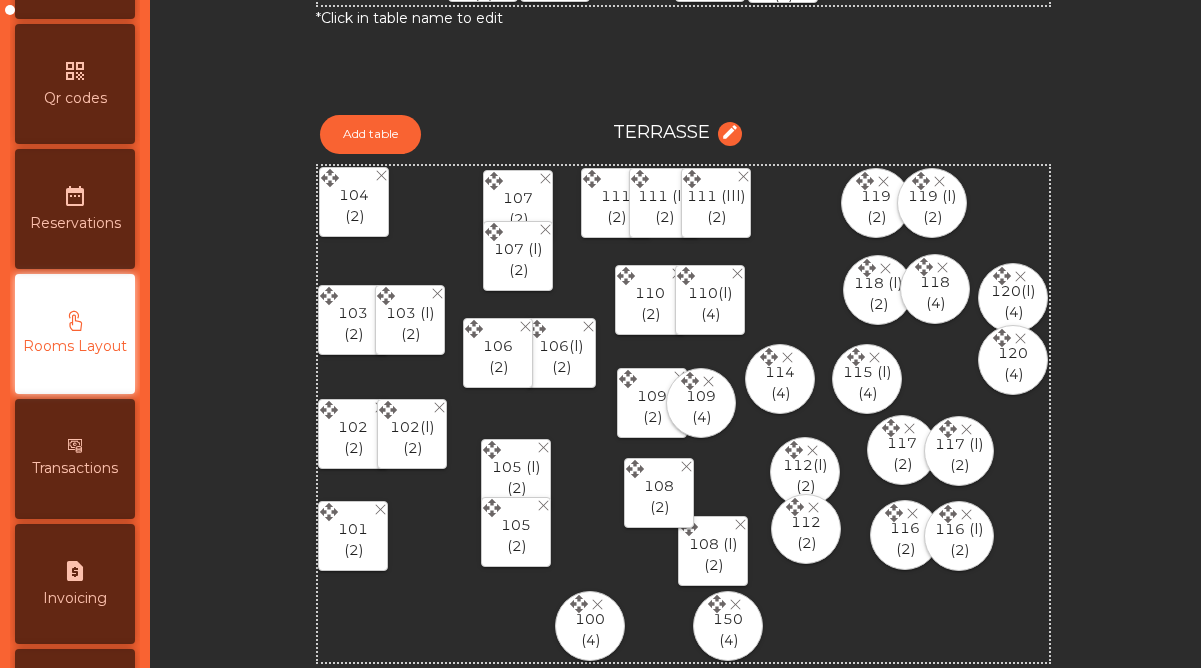 click 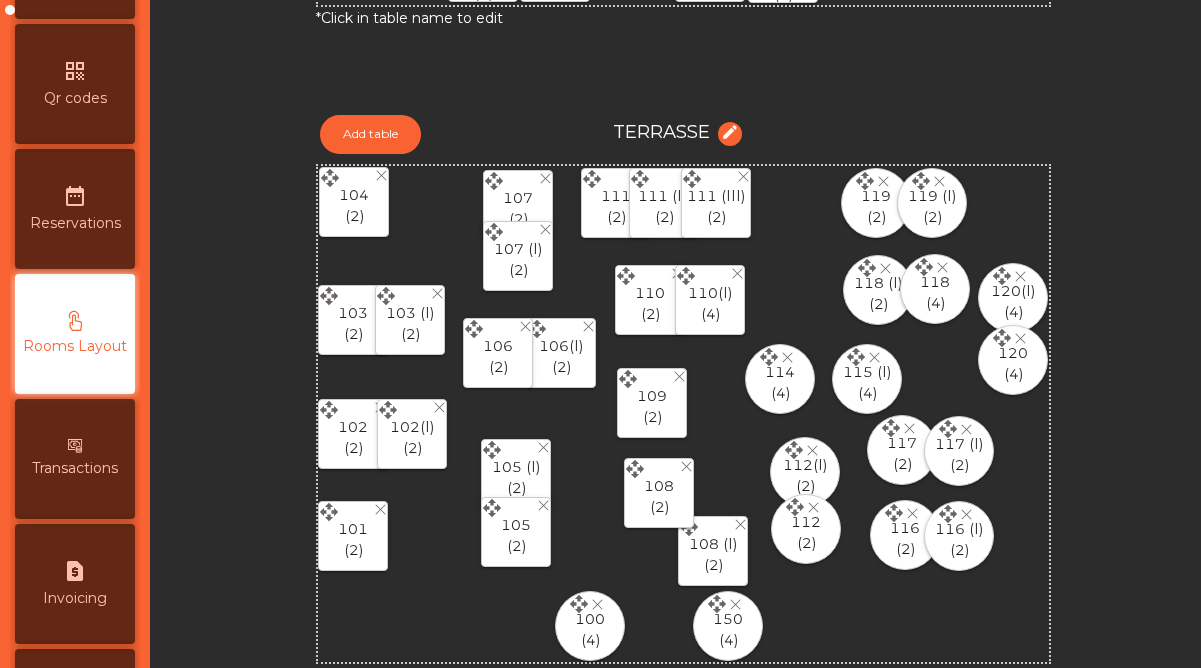click on "108" 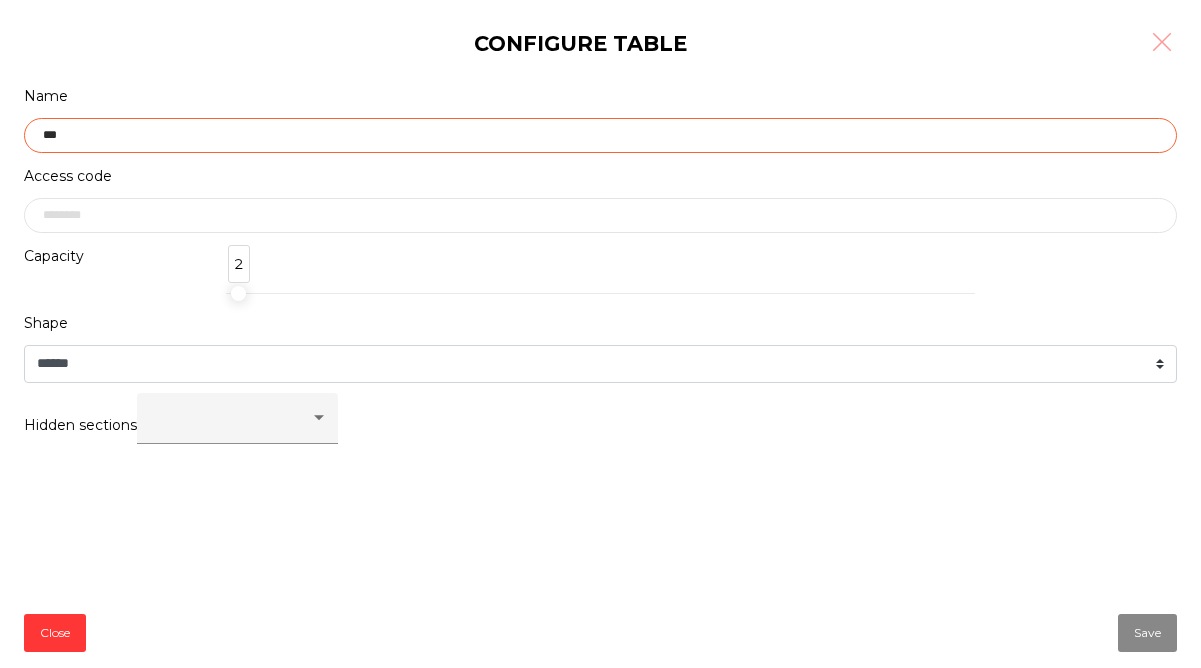 click on "***" 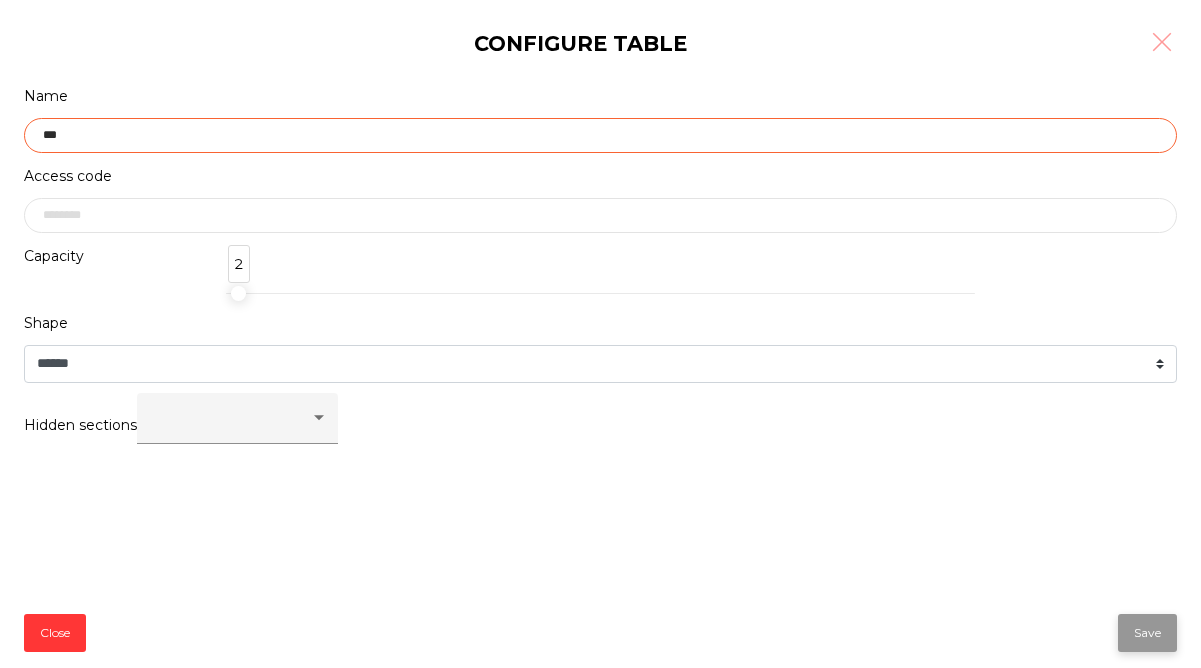 type on "***" 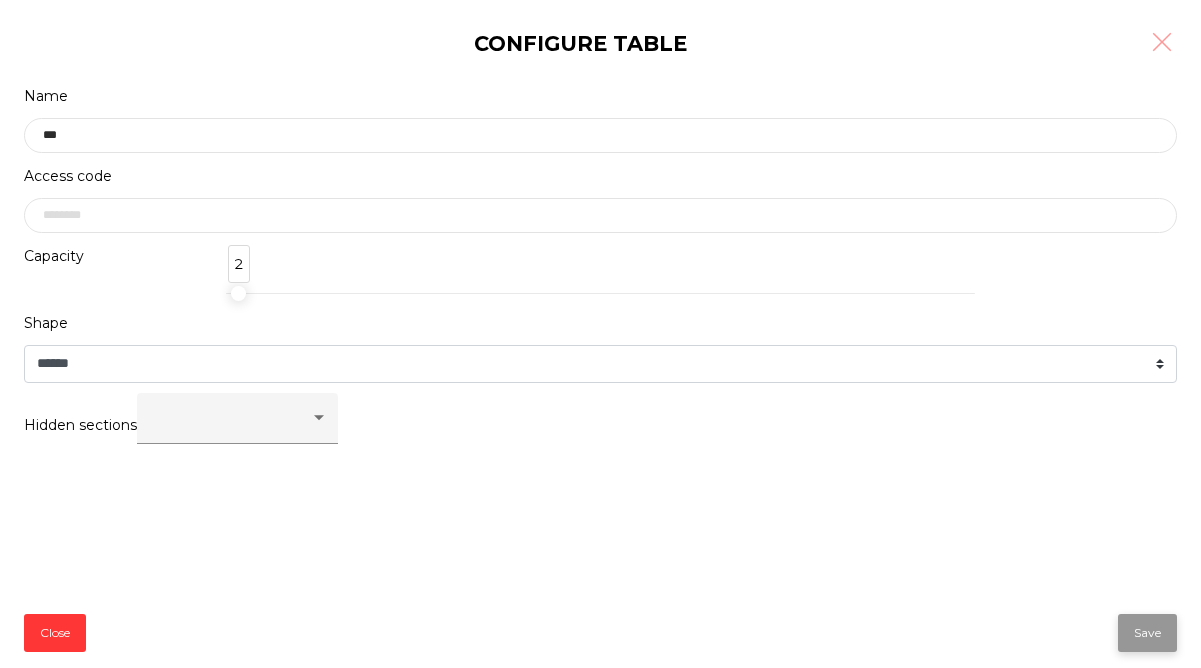 click on "Save" 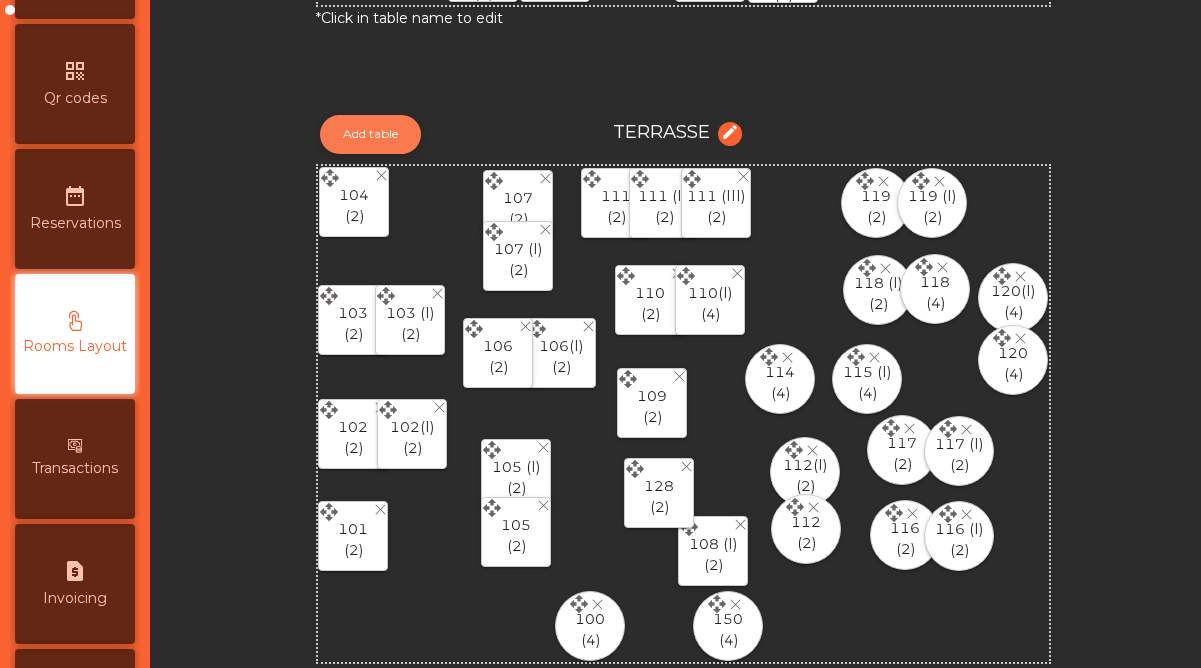 click on "Add table" 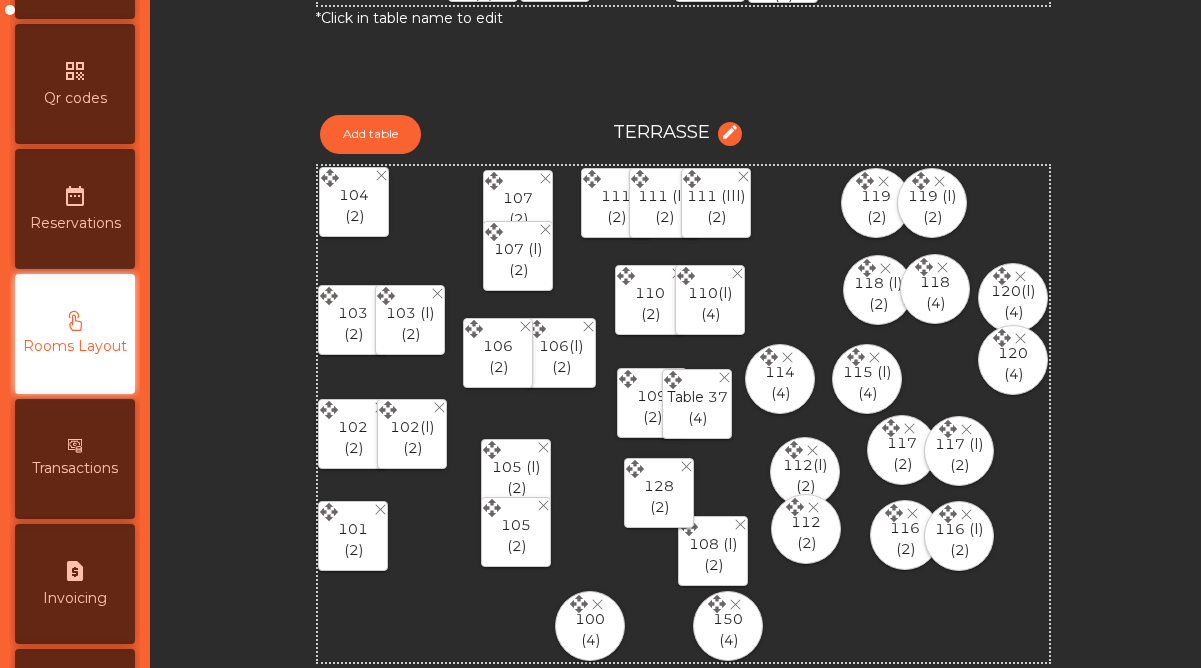 drag, startPoint x: 327, startPoint y: 177, endPoint x: 671, endPoint y: 380, distance: 399.43085 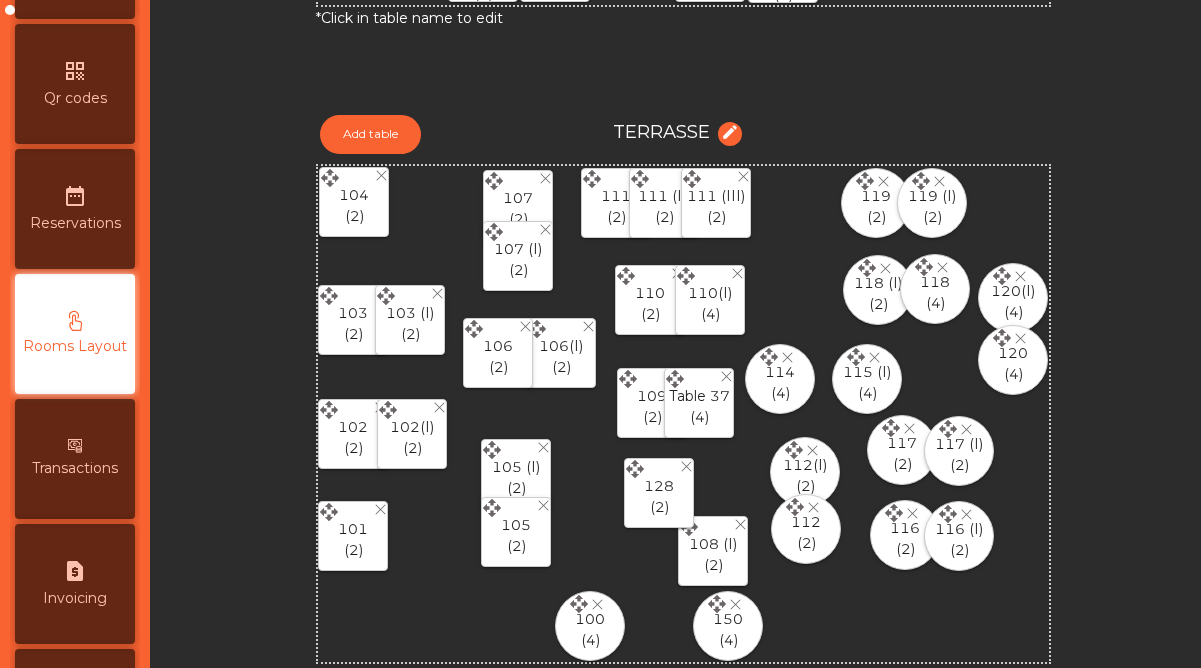 click 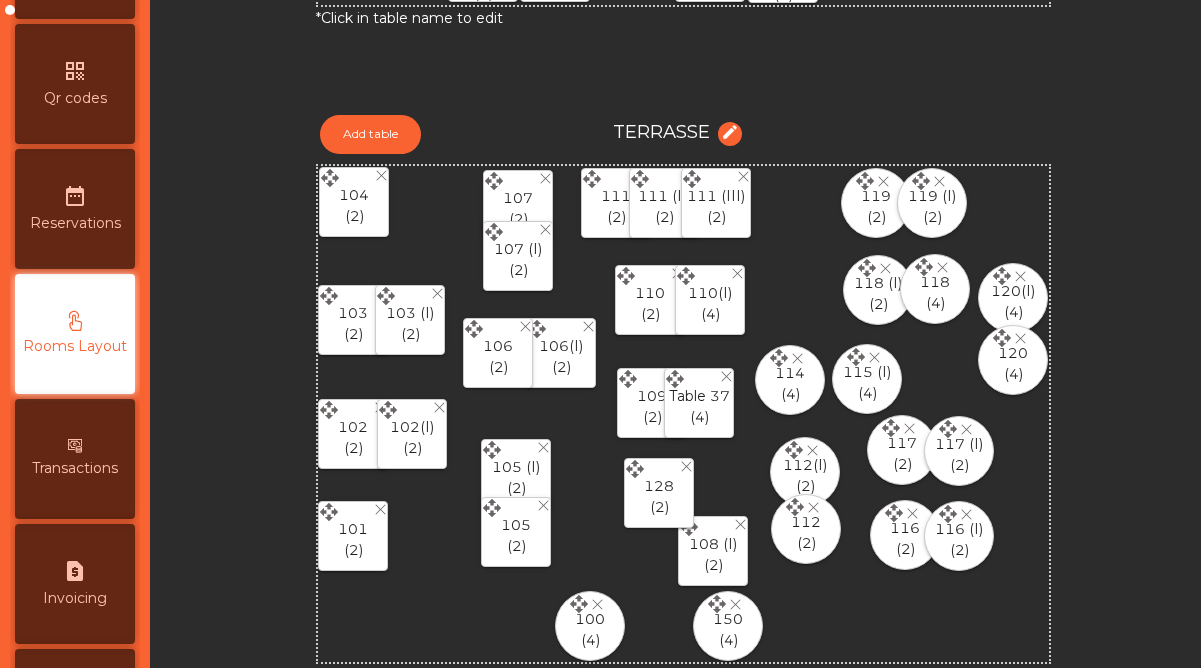 drag, startPoint x: 766, startPoint y: 357, endPoint x: 776, endPoint y: 358, distance: 10.049875 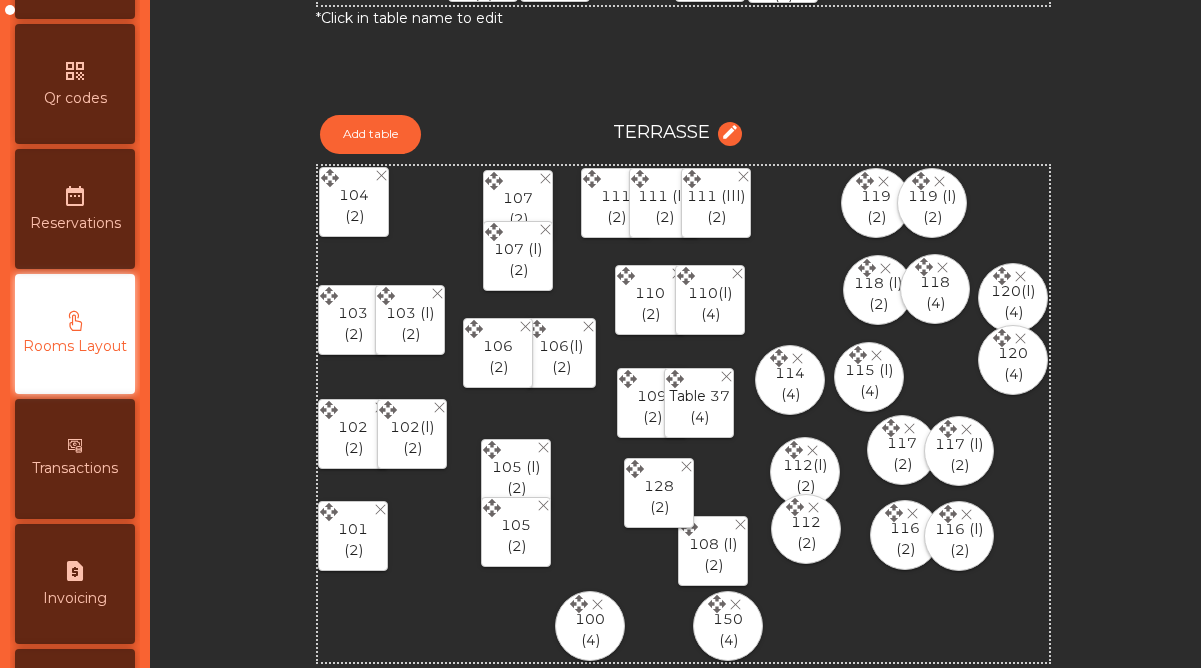 click 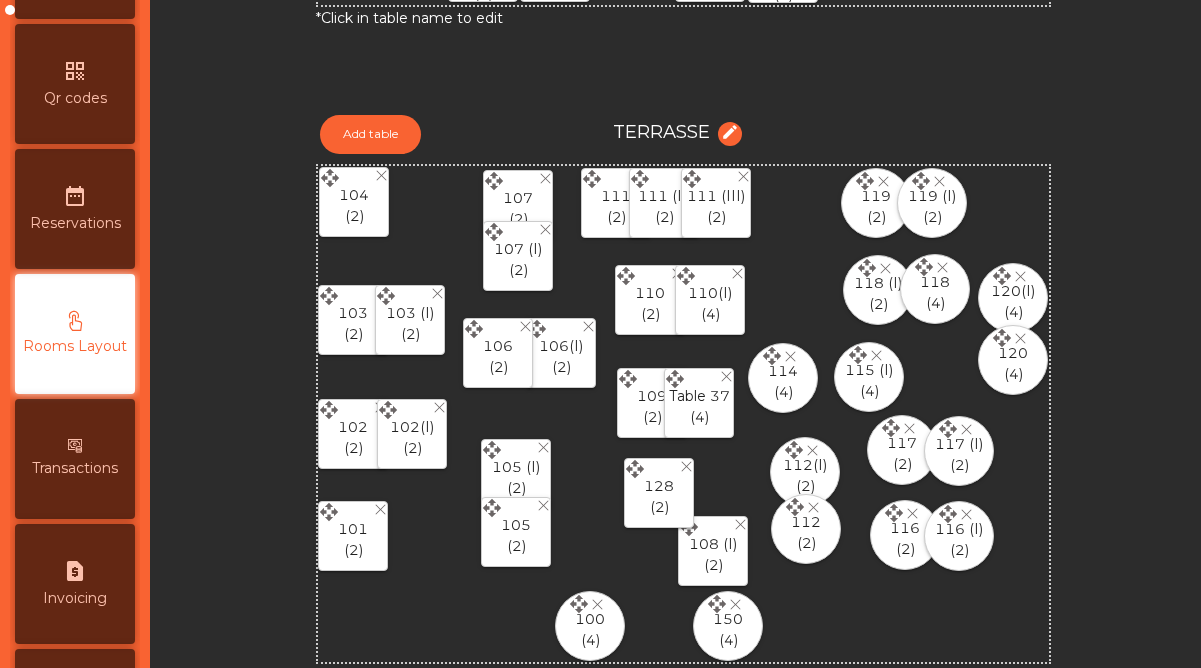 click 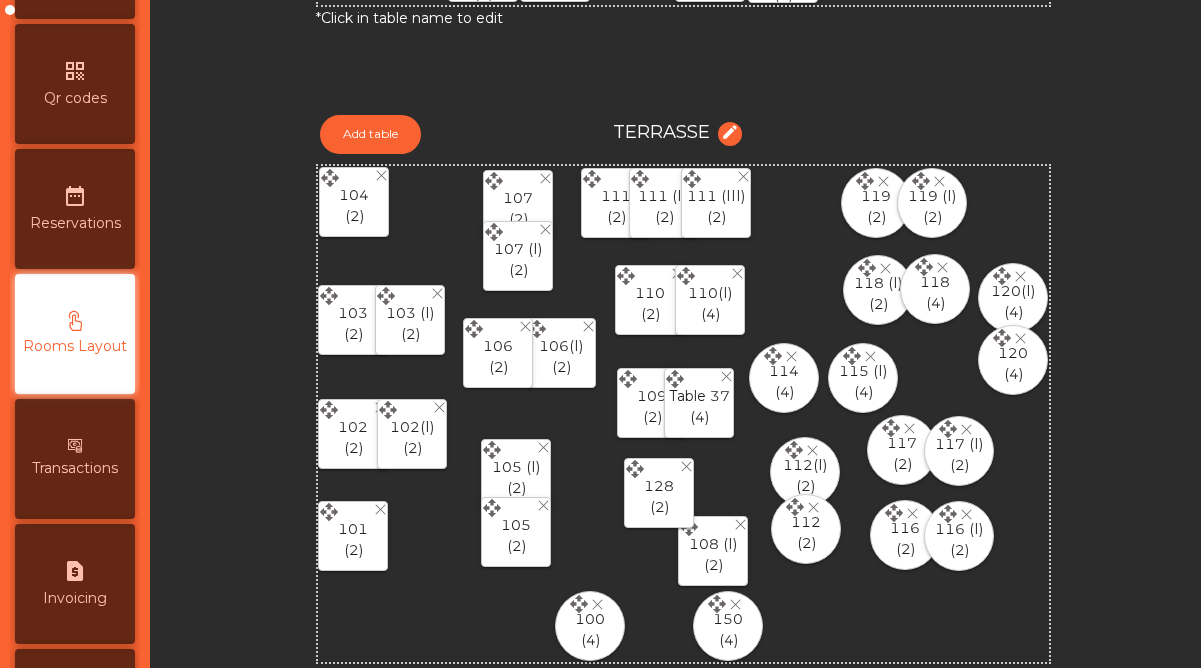 click 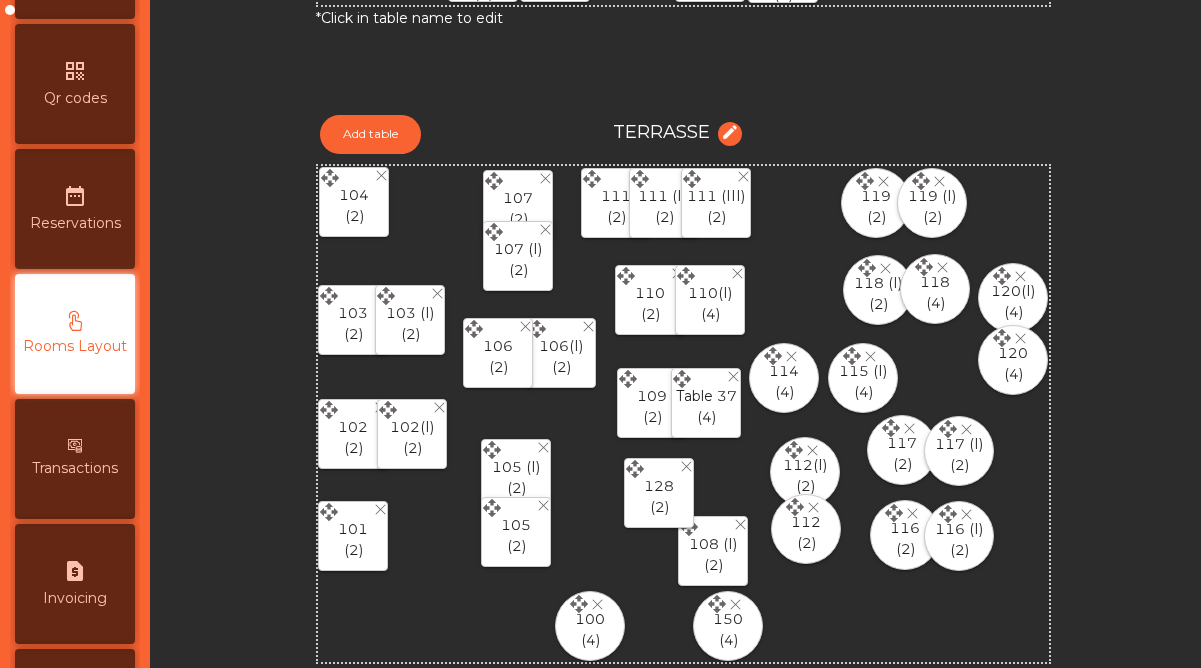 click 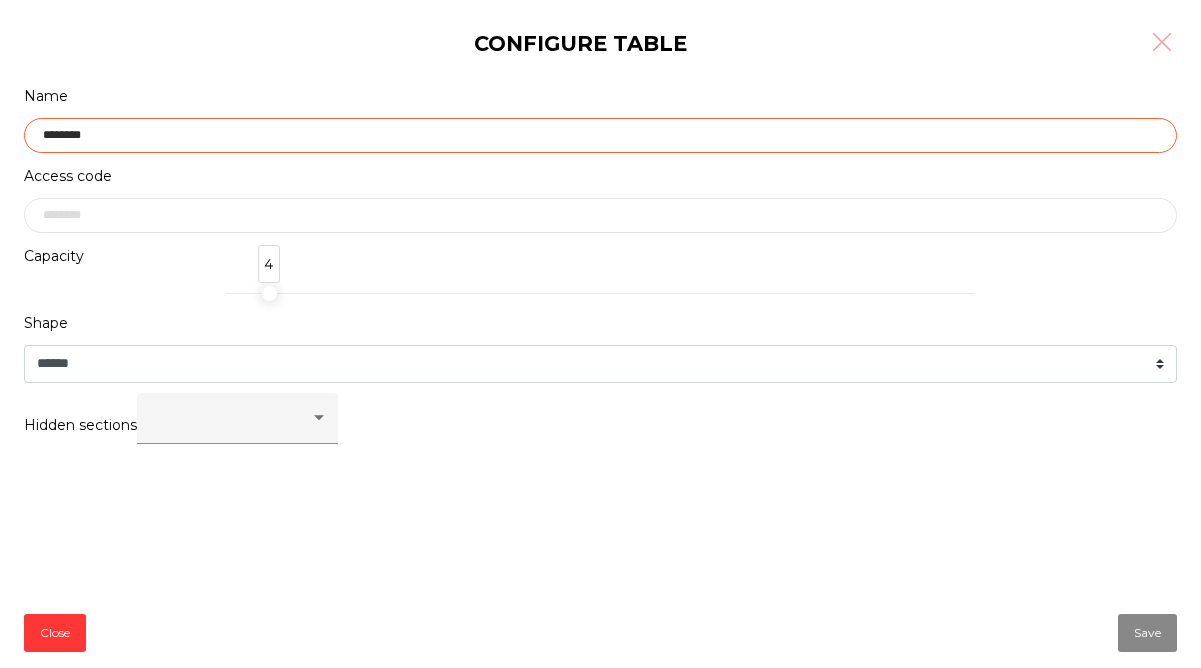 click on "********" 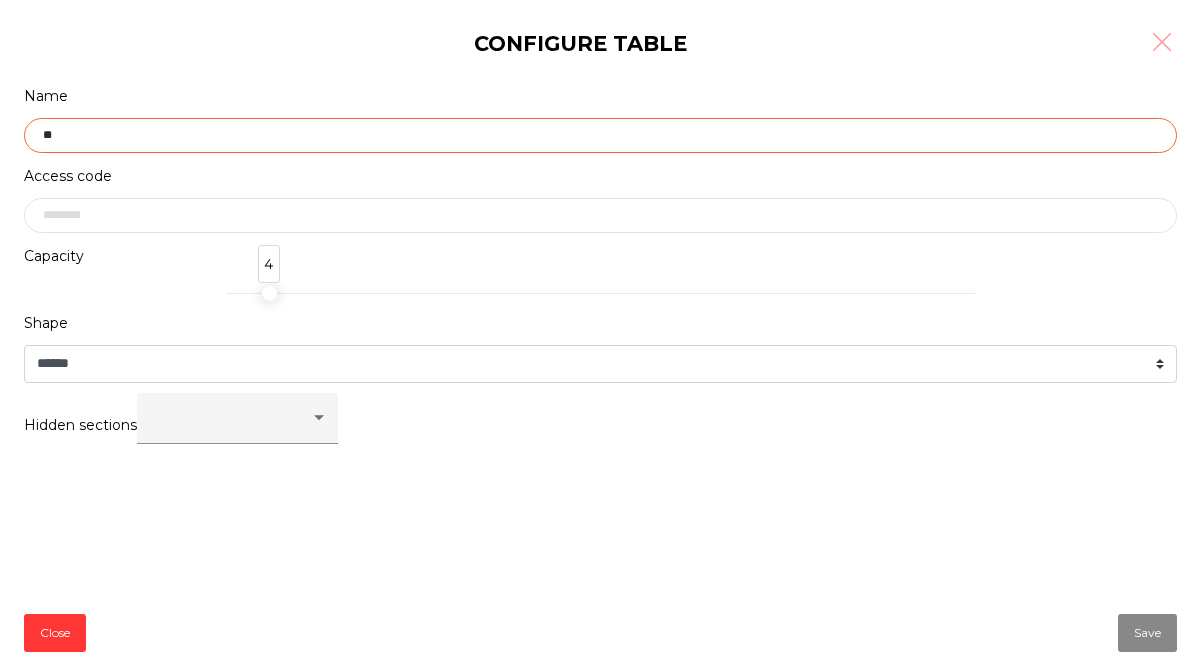type on "*" 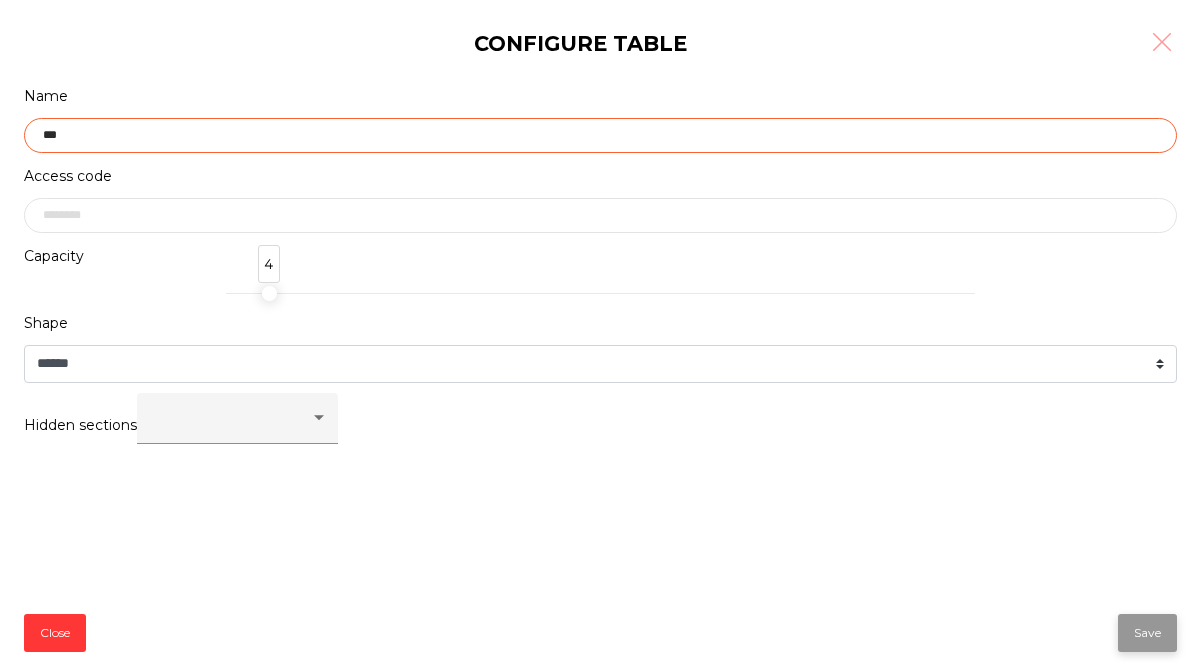 type on "***" 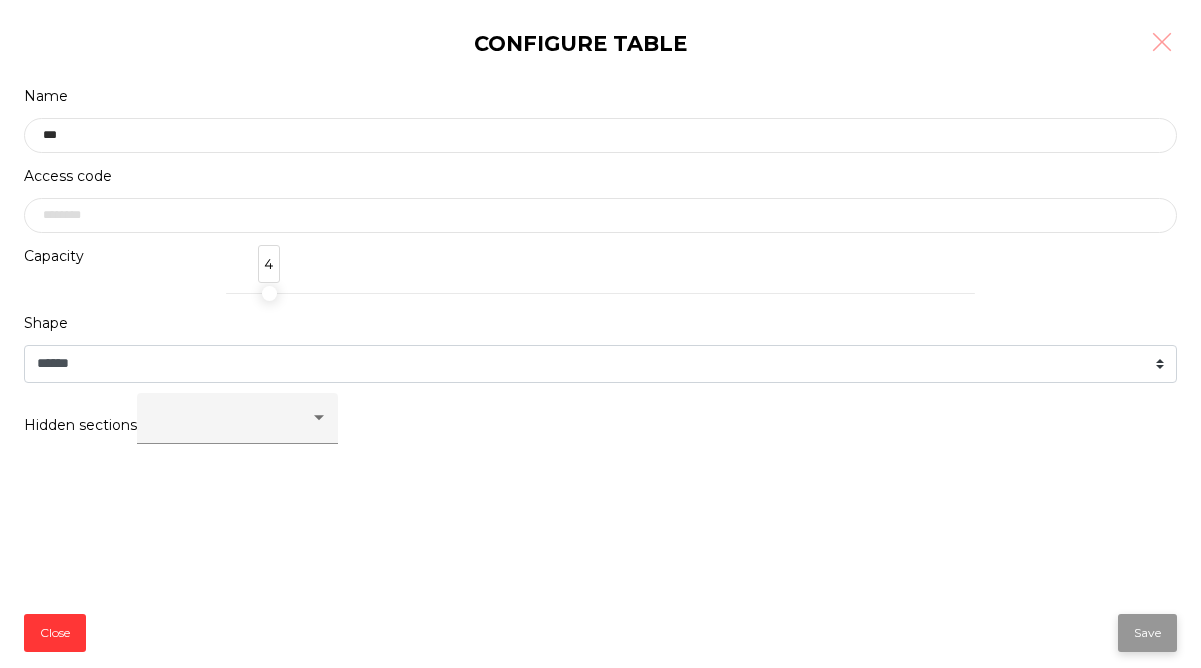 click on "Save" 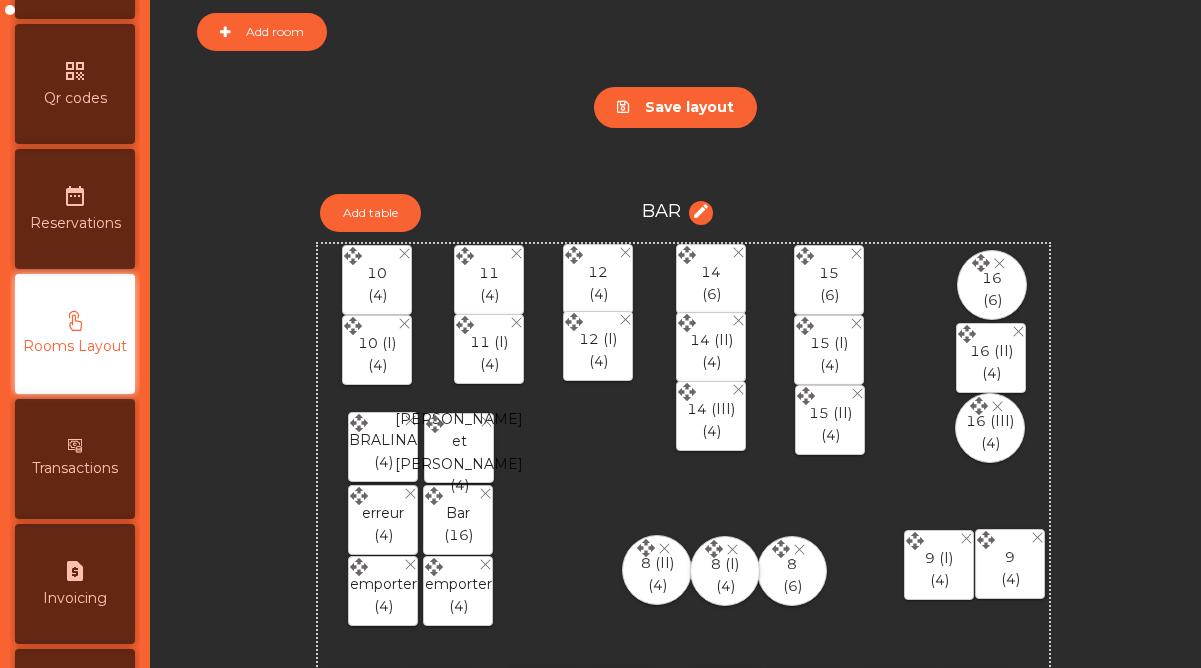 scroll, scrollTop: 0, scrollLeft: 0, axis: both 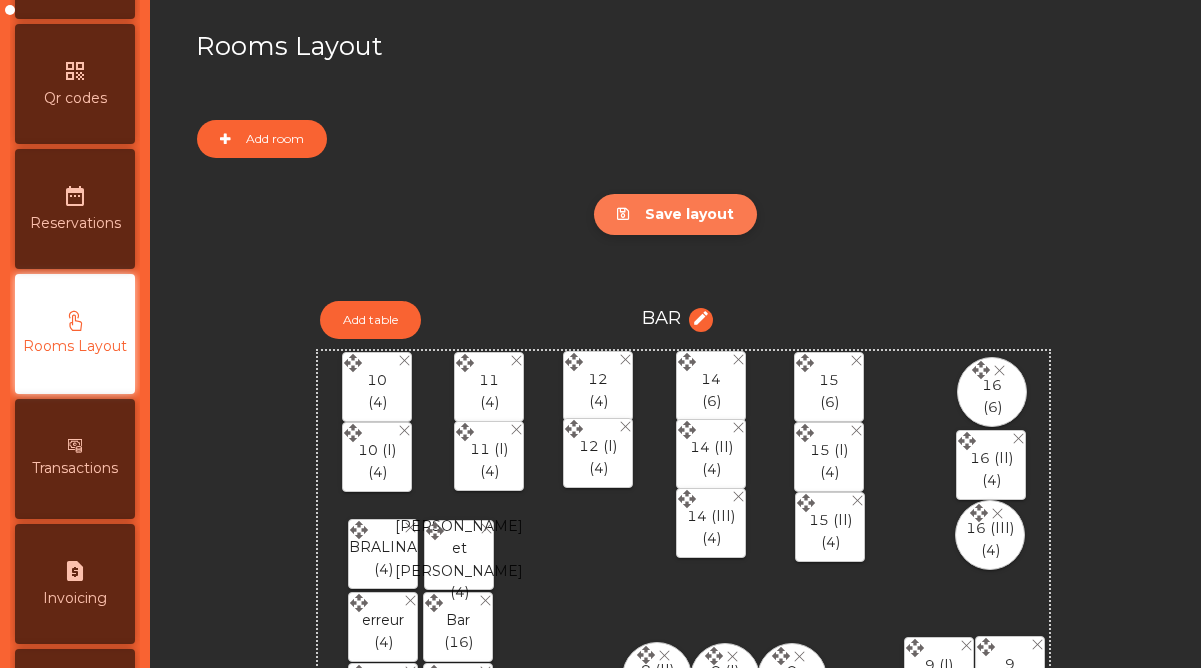 click on "Save layout" 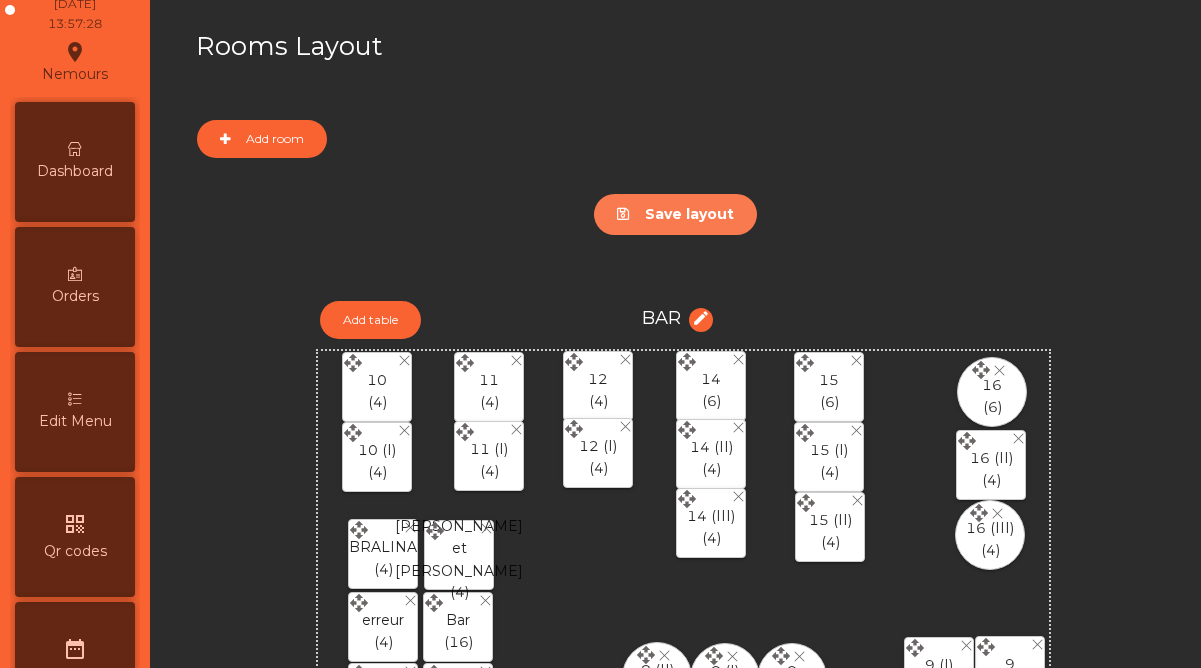 scroll, scrollTop: 36, scrollLeft: 0, axis: vertical 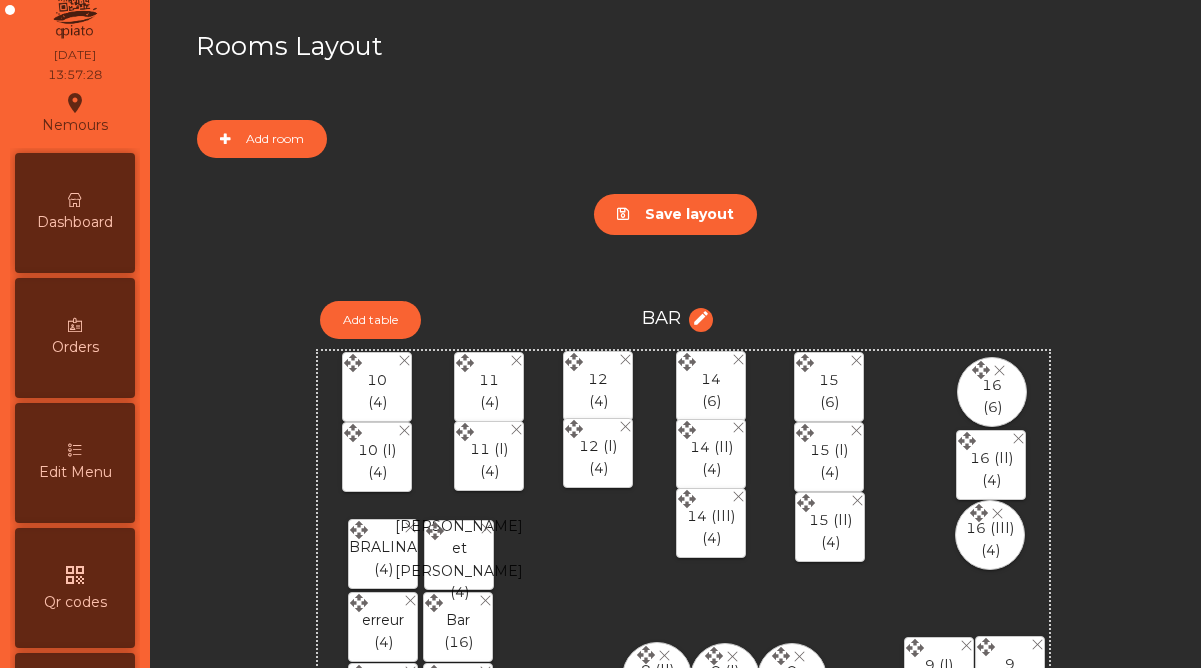 click on "Dashboard" at bounding box center (75, 222) 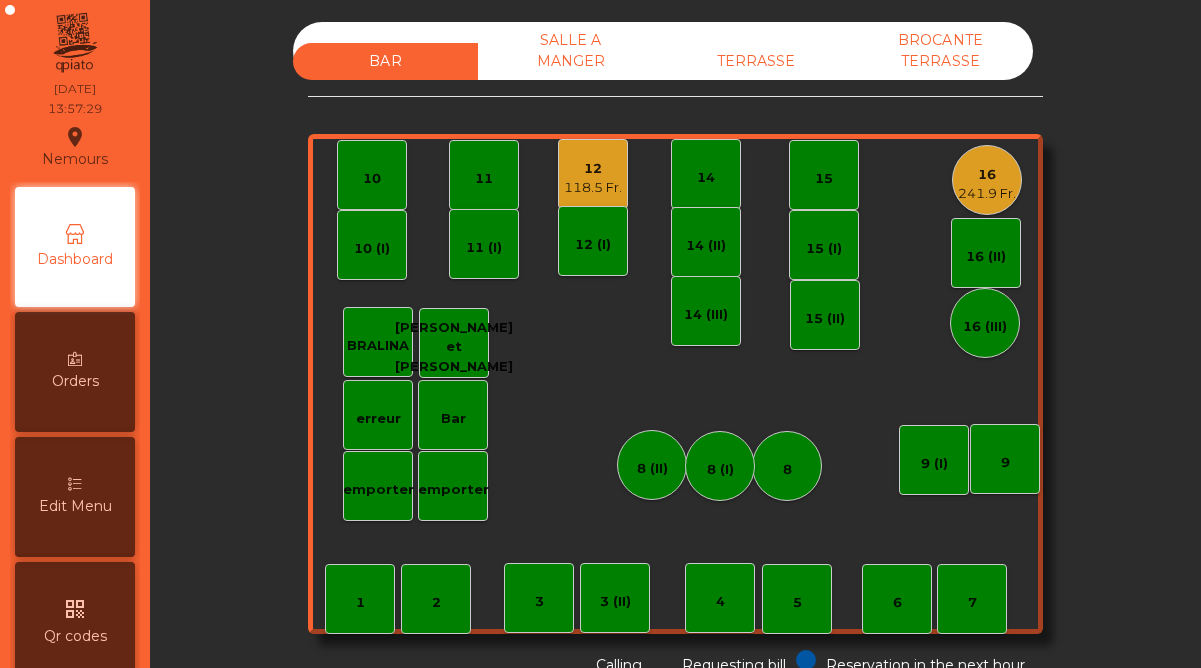 scroll, scrollTop: 0, scrollLeft: 0, axis: both 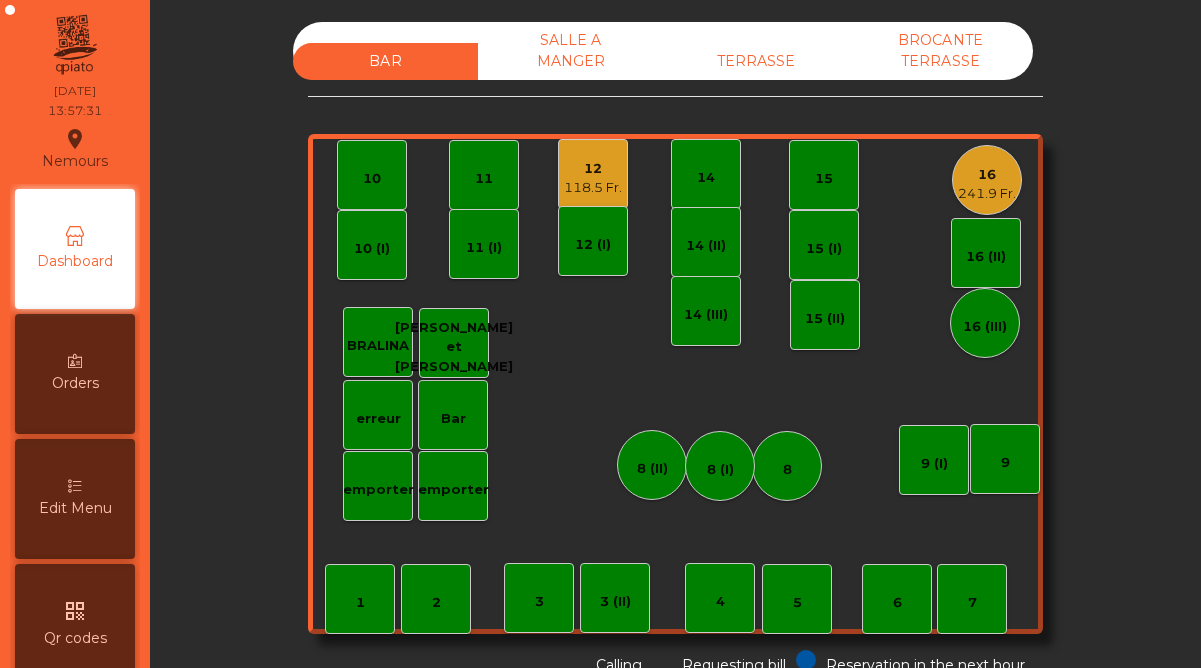 click on "12" 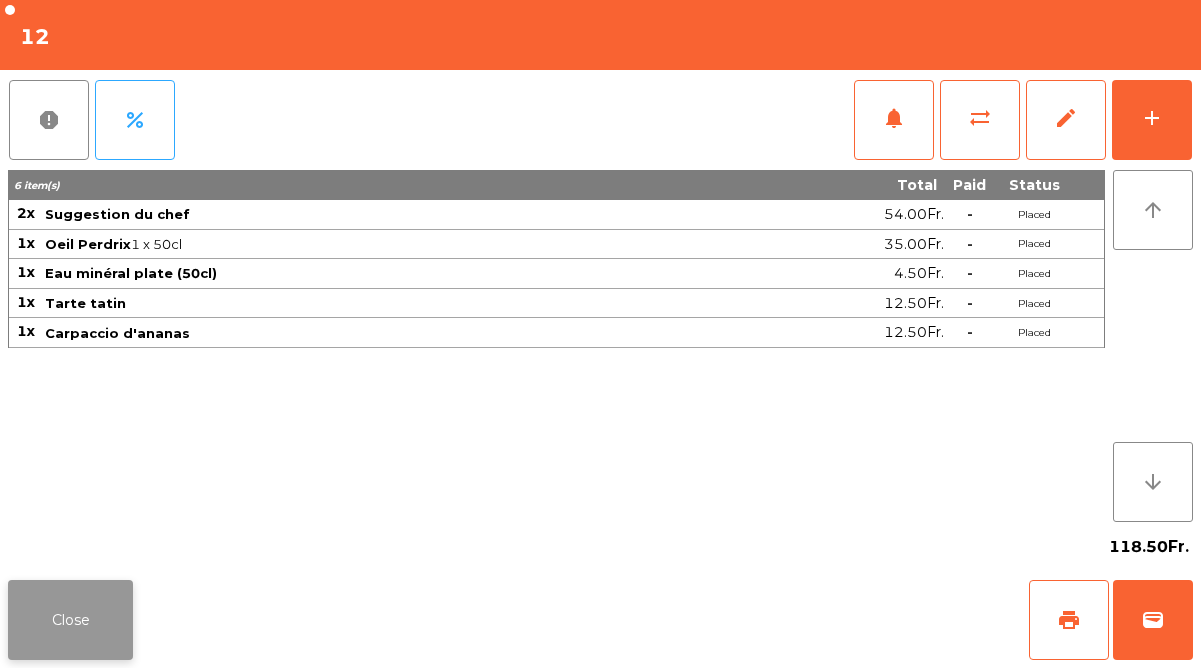 click on "Close" 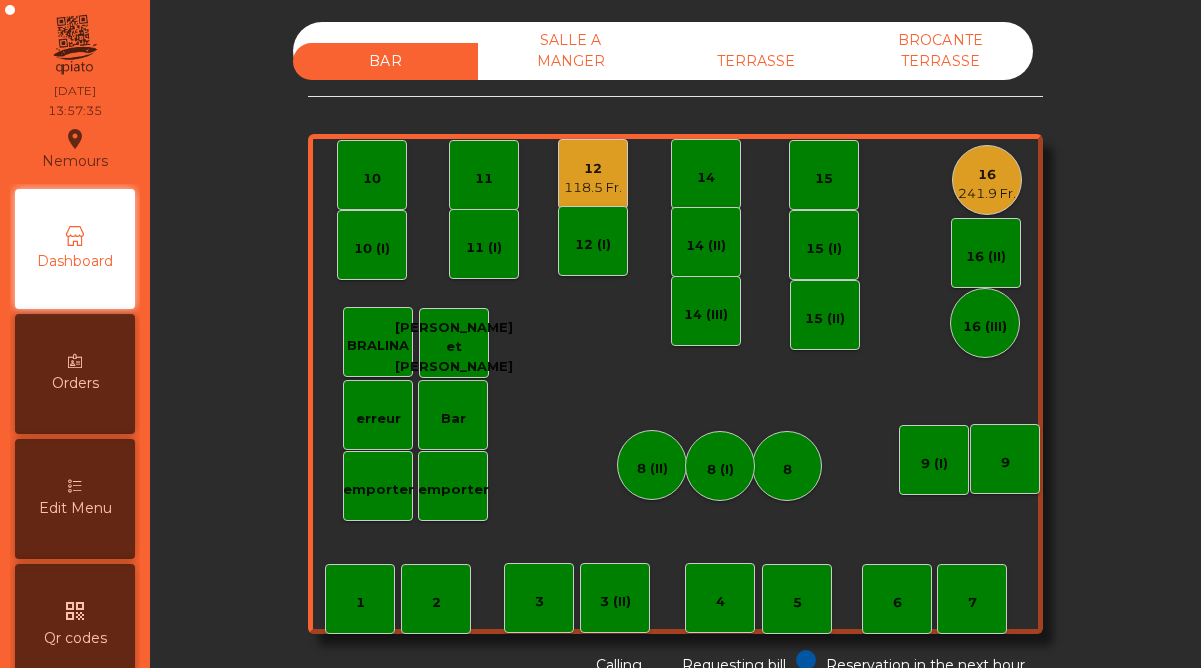 click on "241.9 Fr." 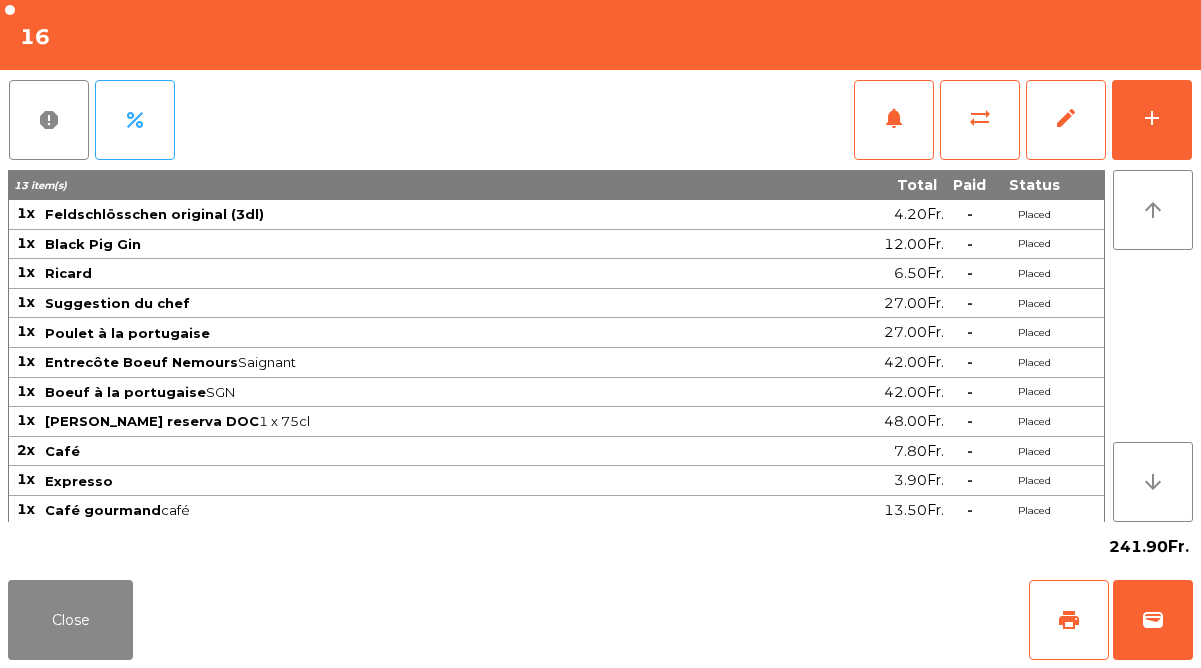 scroll, scrollTop: 32, scrollLeft: 0, axis: vertical 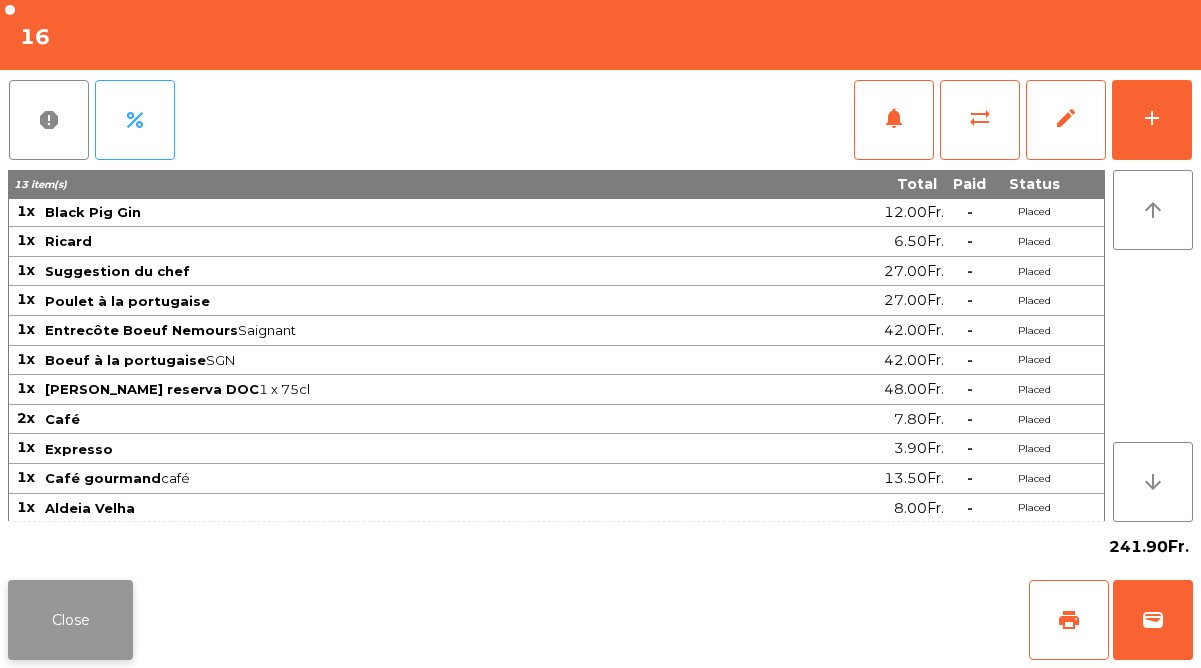 click on "Close" 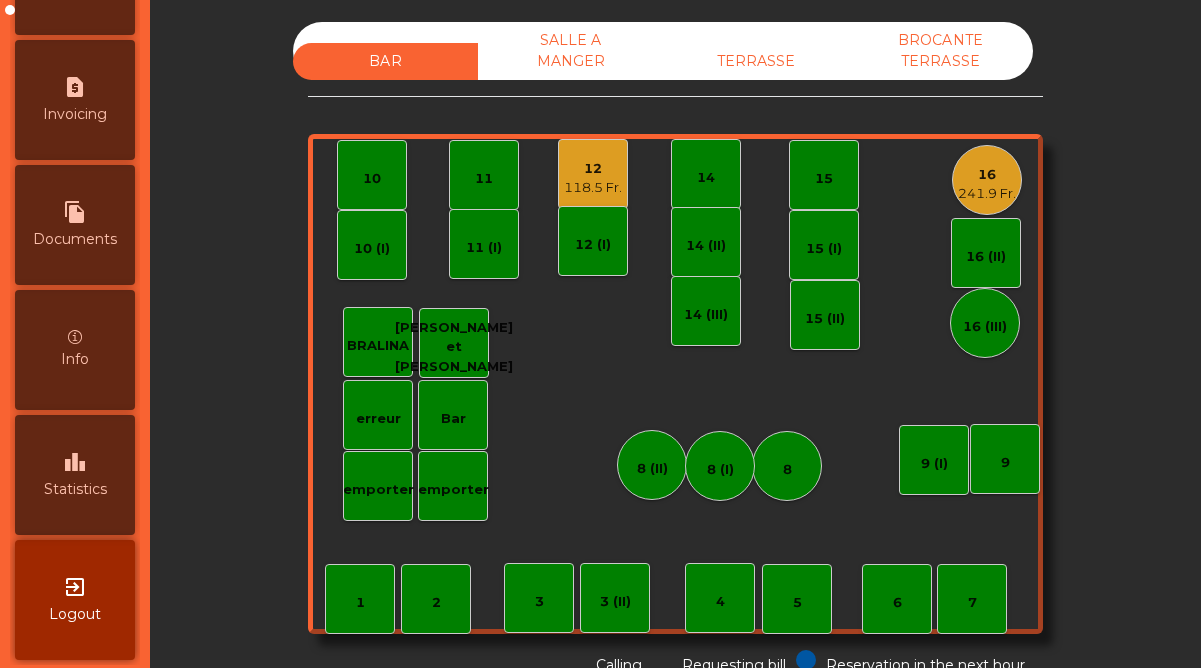 scroll, scrollTop: 1031, scrollLeft: 0, axis: vertical 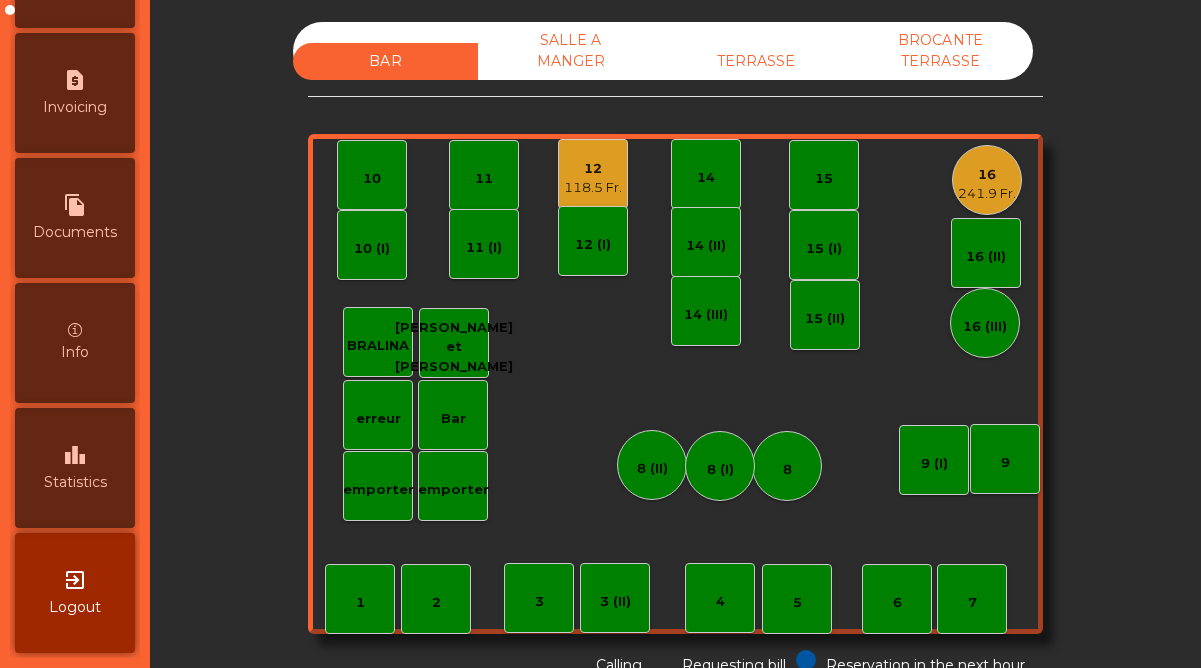 click on "leaderboard  Statistics" at bounding box center [75, 468] 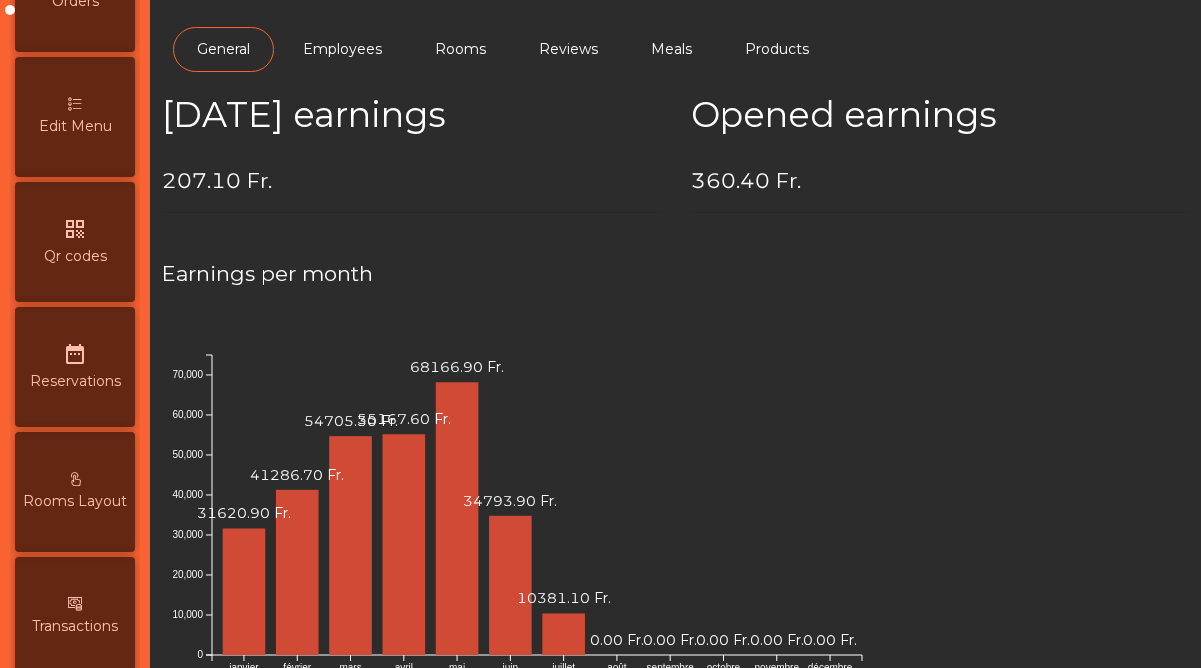 scroll, scrollTop: 0, scrollLeft: 0, axis: both 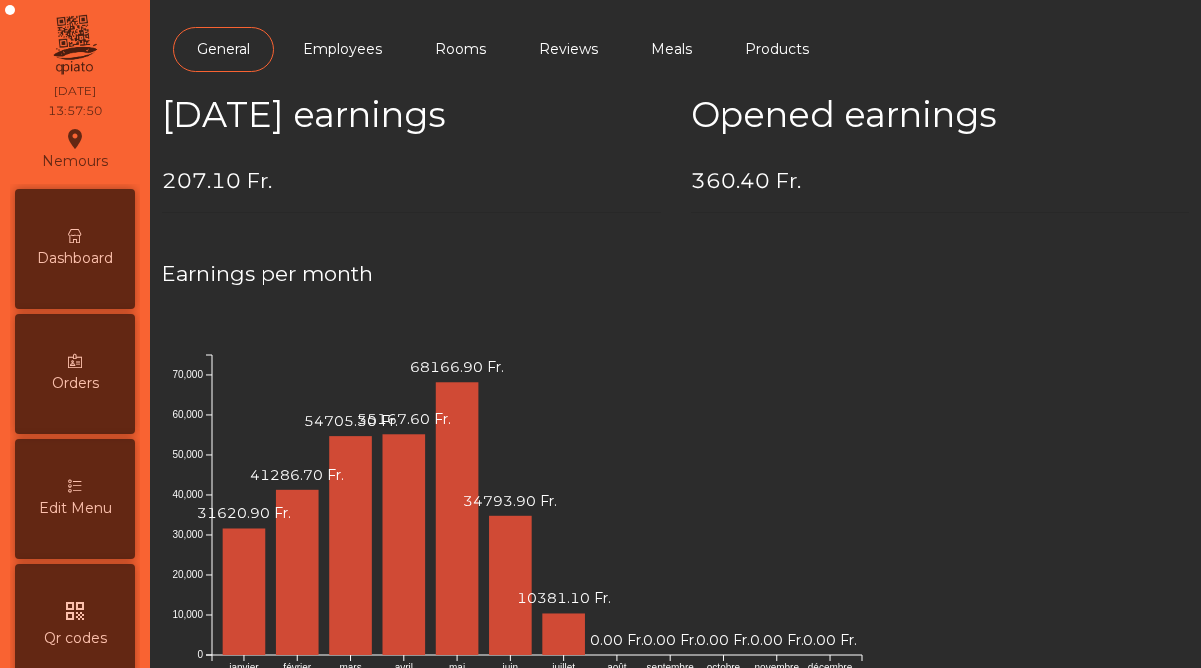 click on "Dashboard" at bounding box center (75, 258) 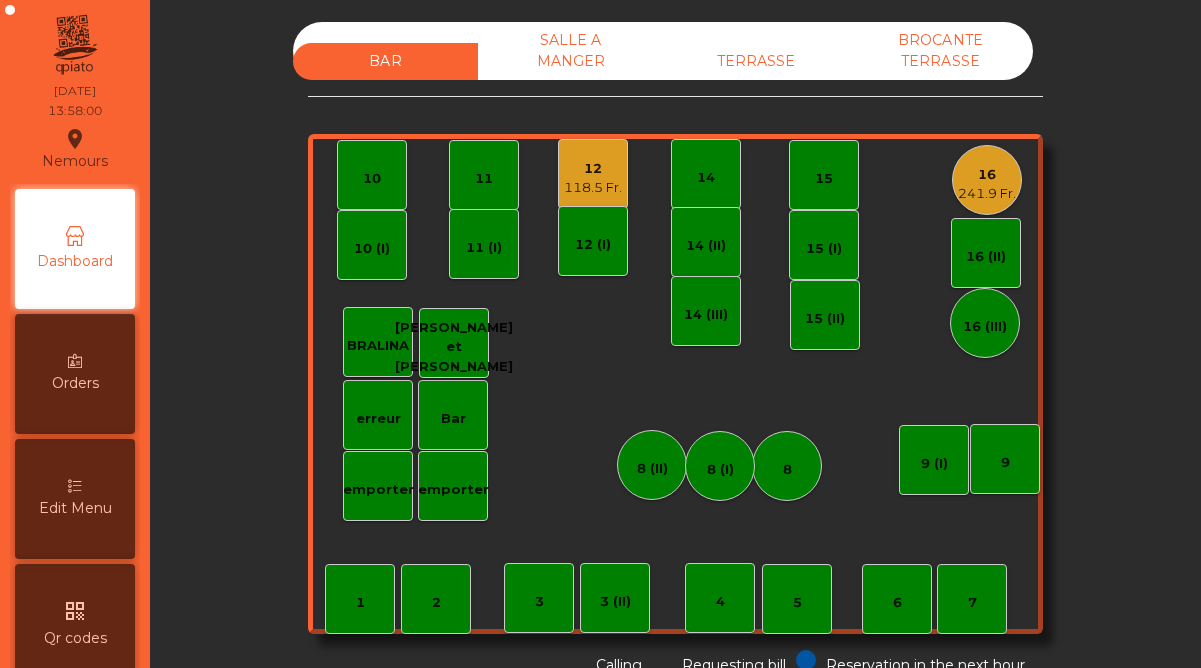 click on "TERRASSE" 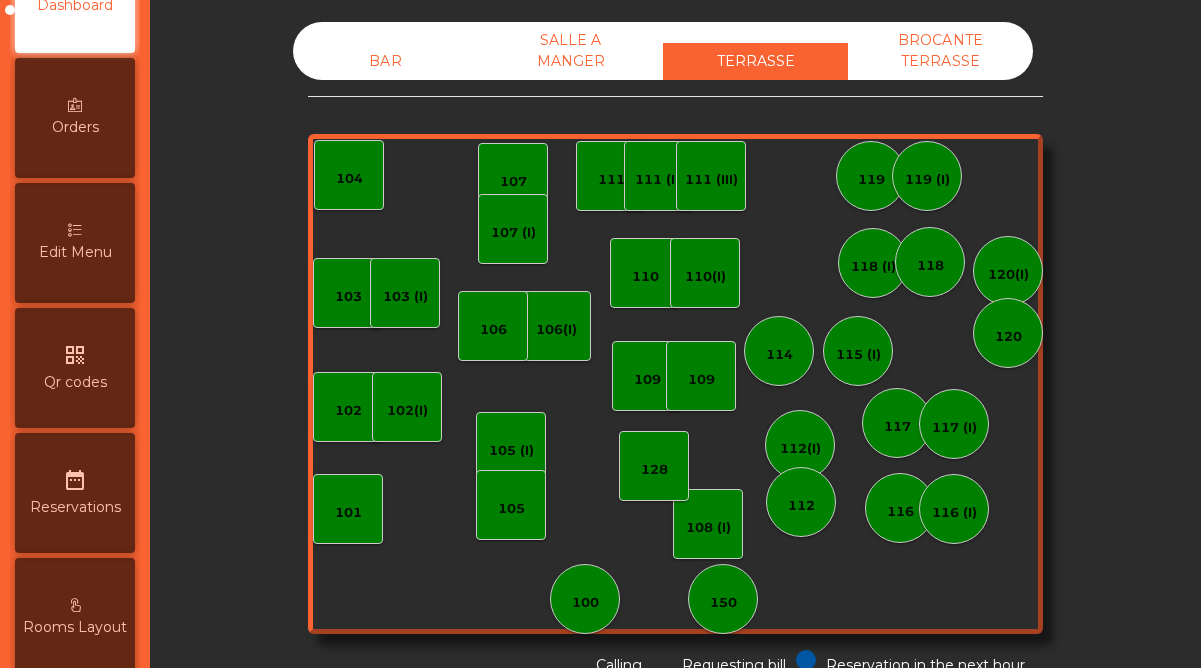 click on "Rooms Layout" at bounding box center [75, 618] 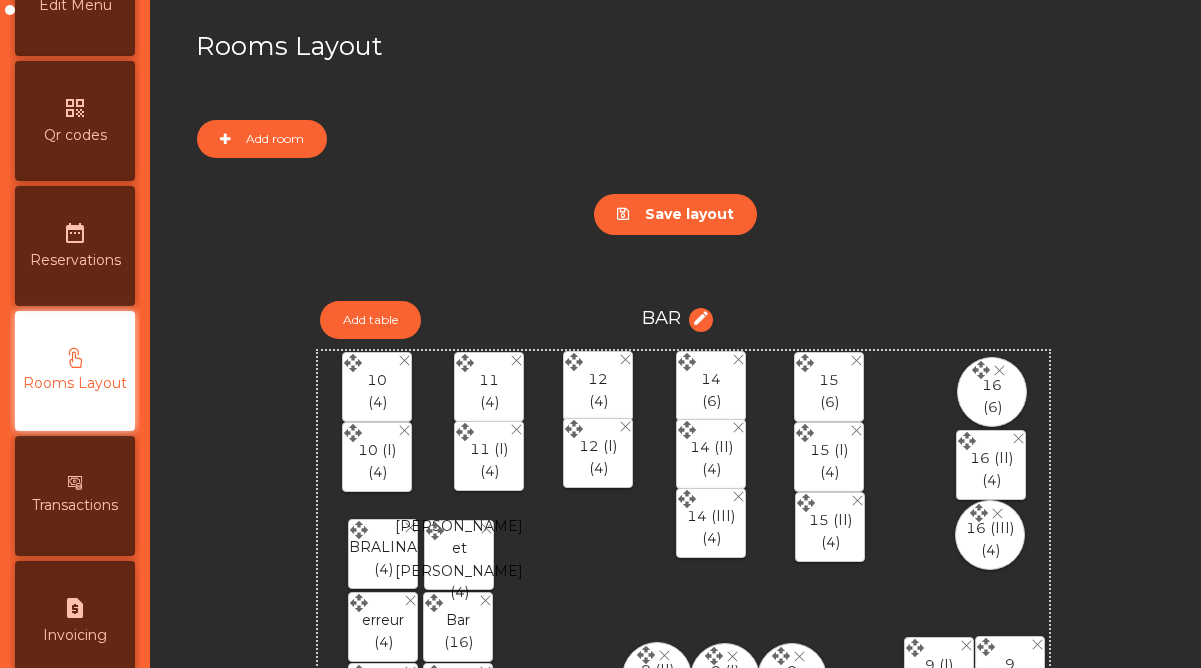 scroll, scrollTop: 540, scrollLeft: 0, axis: vertical 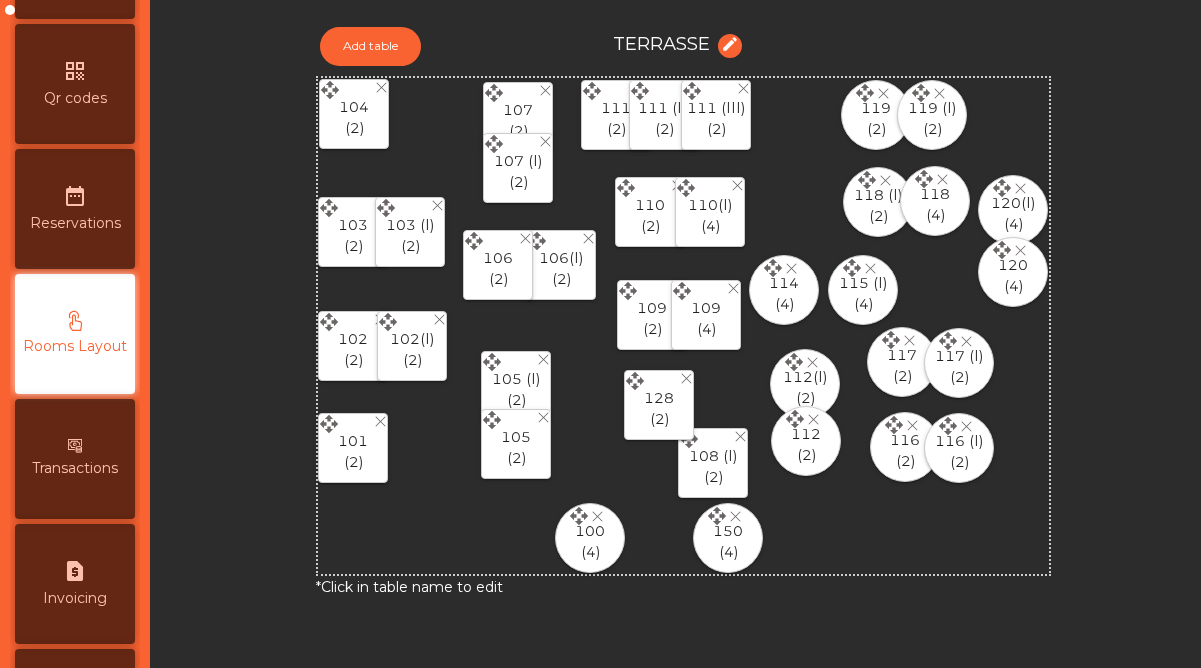 click on "108 (I)  (2)" 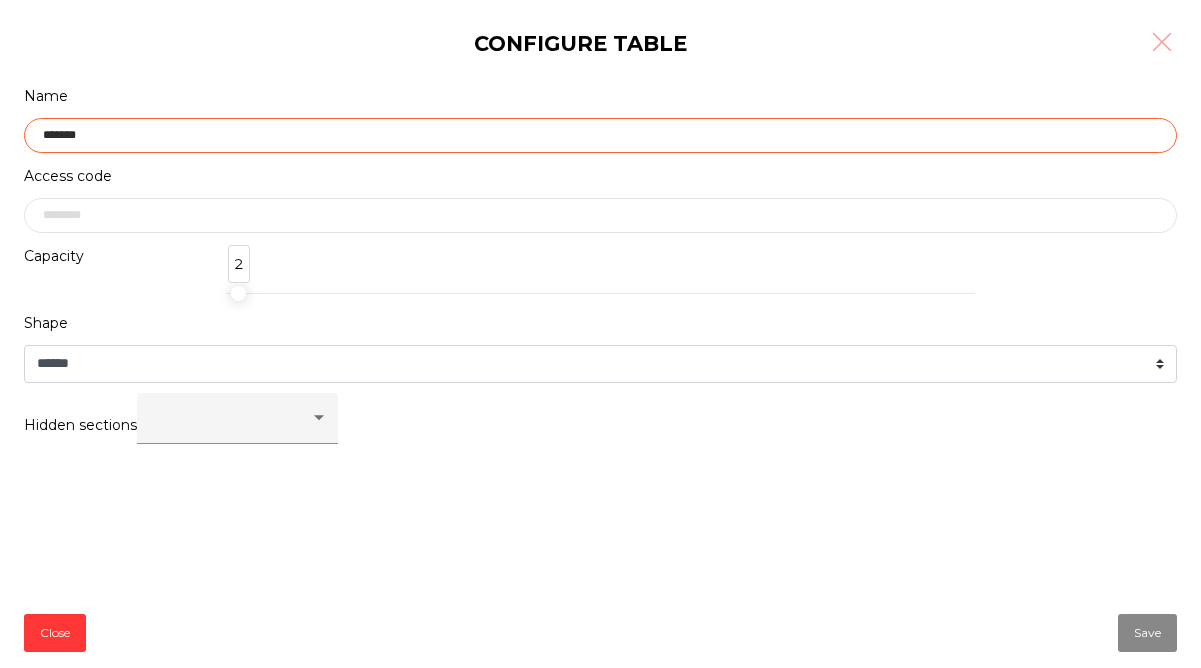 click on "*******" 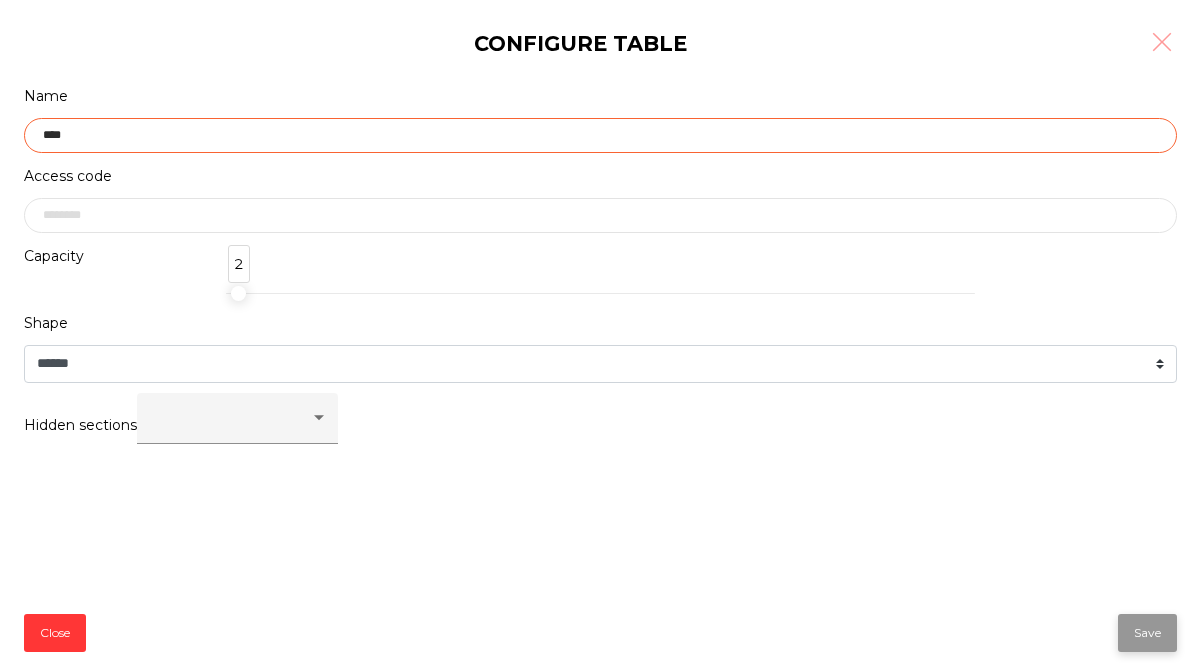 type on "***" 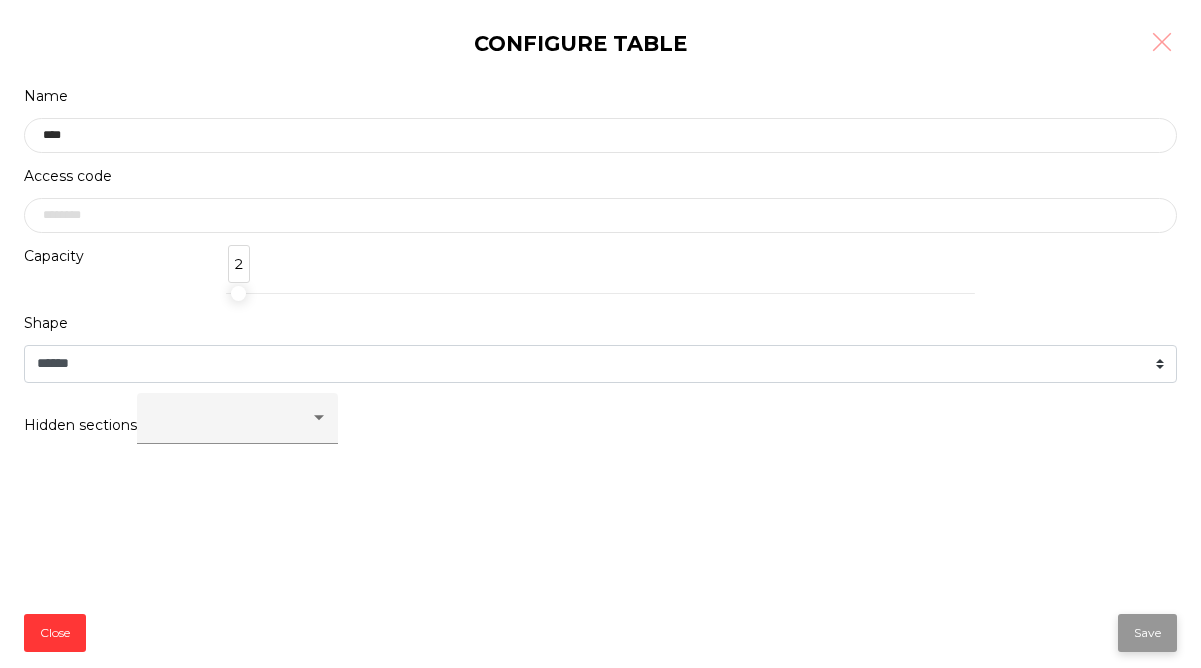 click on "Save" 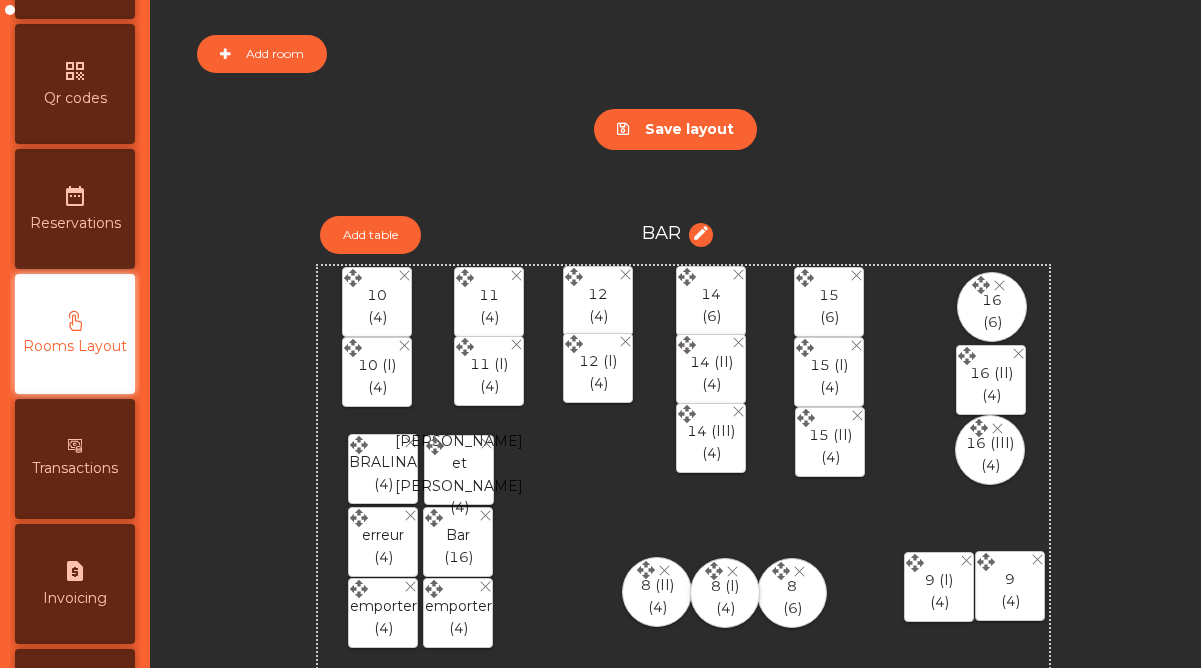 scroll, scrollTop: 0, scrollLeft: 0, axis: both 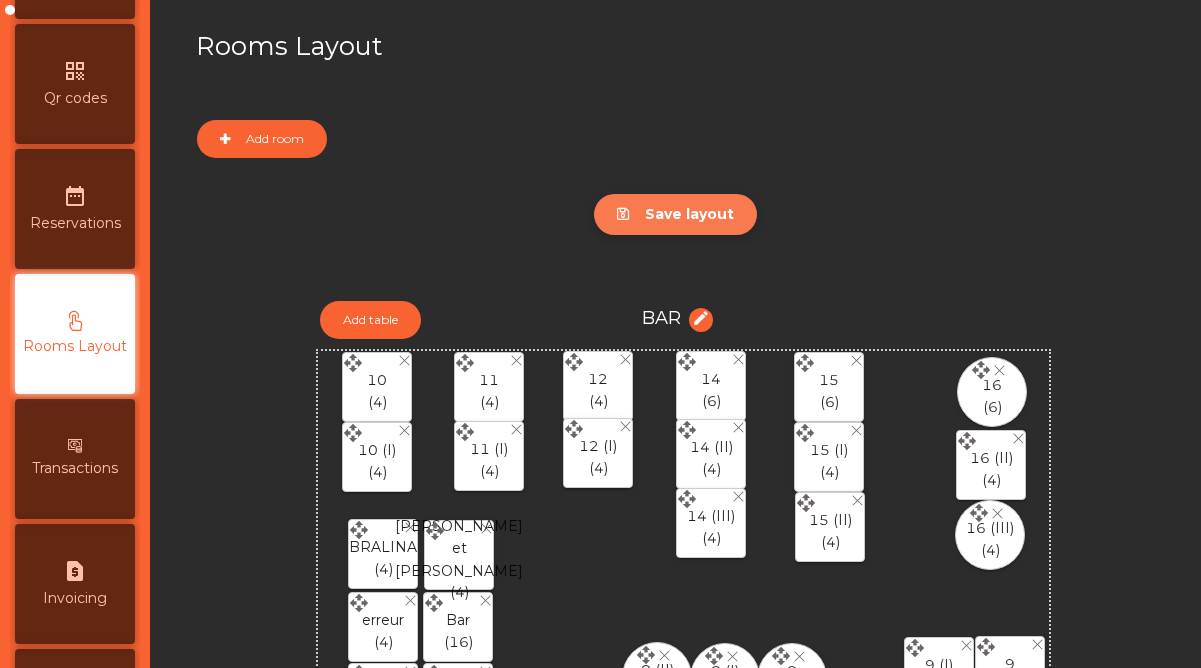 click on "Save layout" 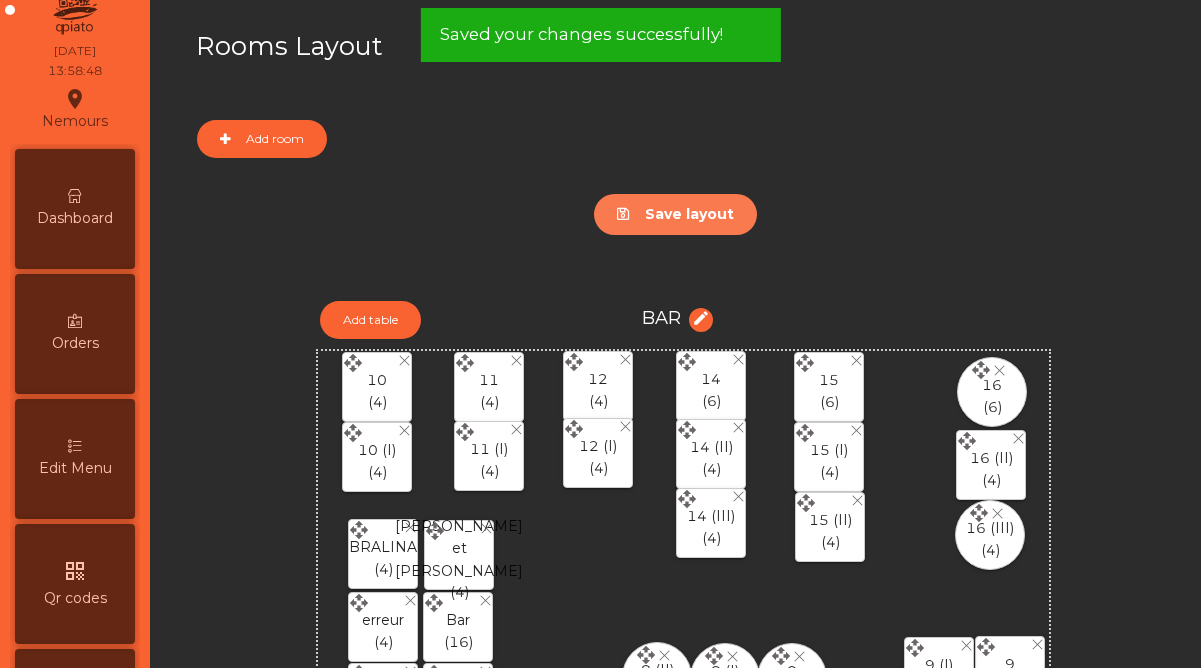scroll, scrollTop: 0, scrollLeft: 0, axis: both 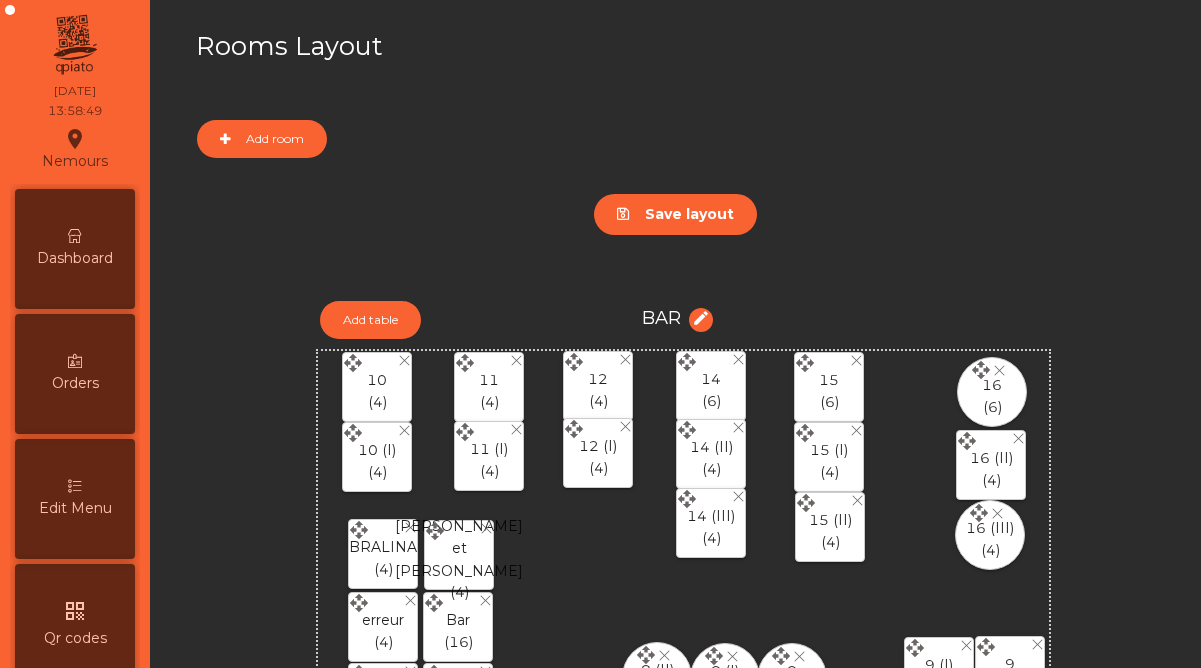 click on "Dashboard" at bounding box center (75, 258) 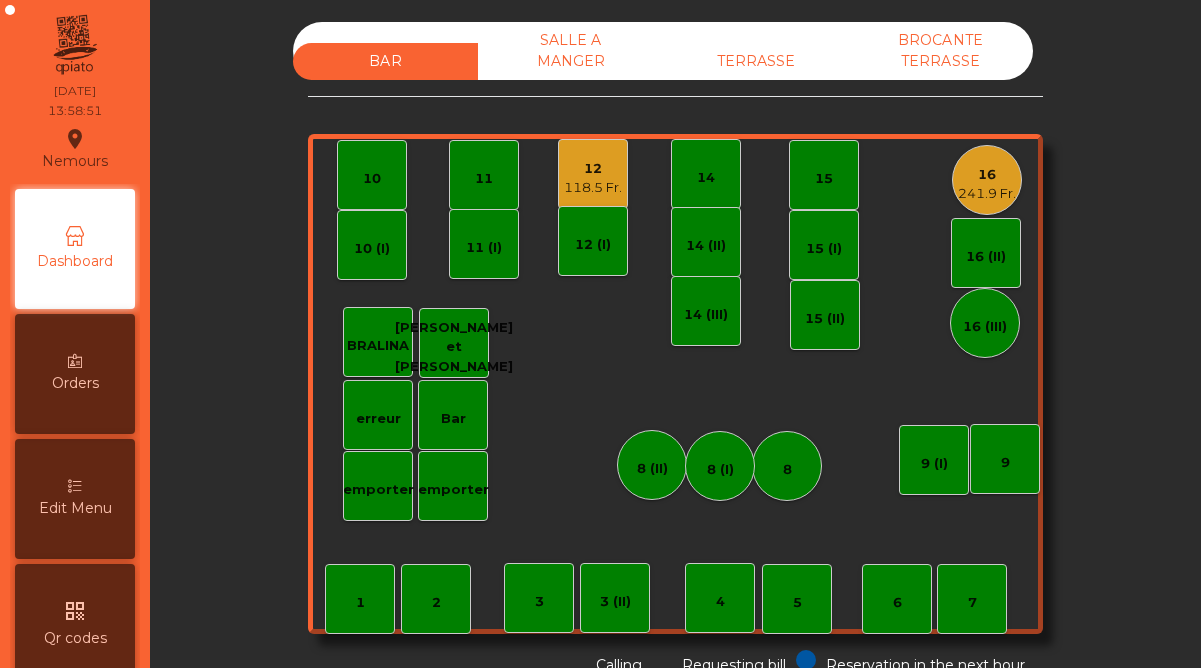 click on "TERRASSE" 